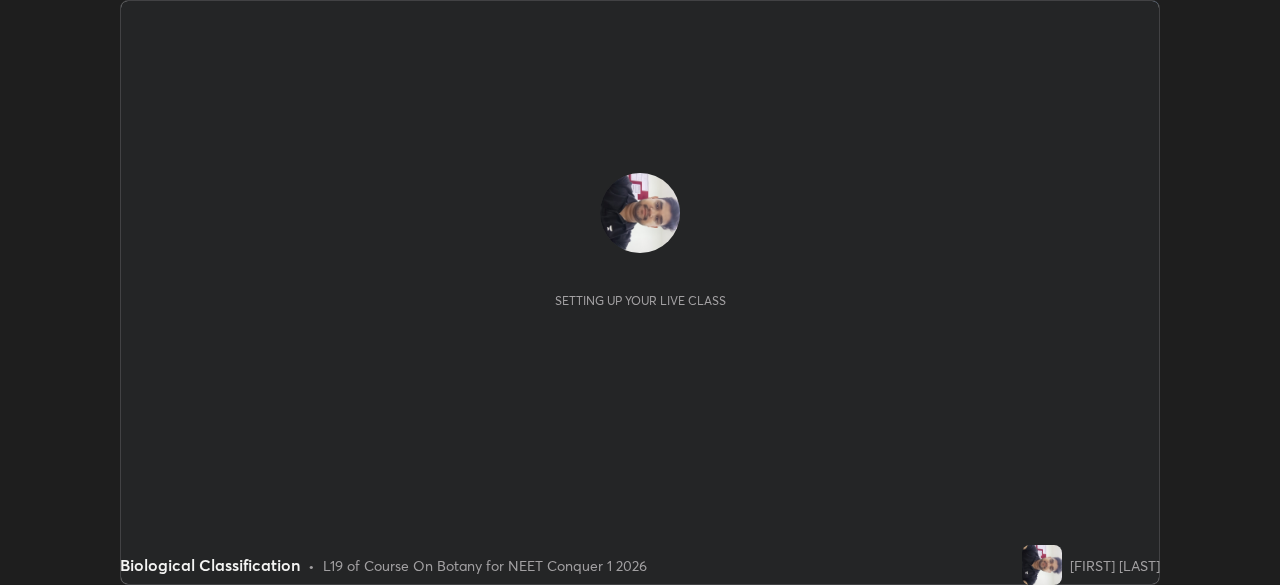 scroll, scrollTop: 0, scrollLeft: 0, axis: both 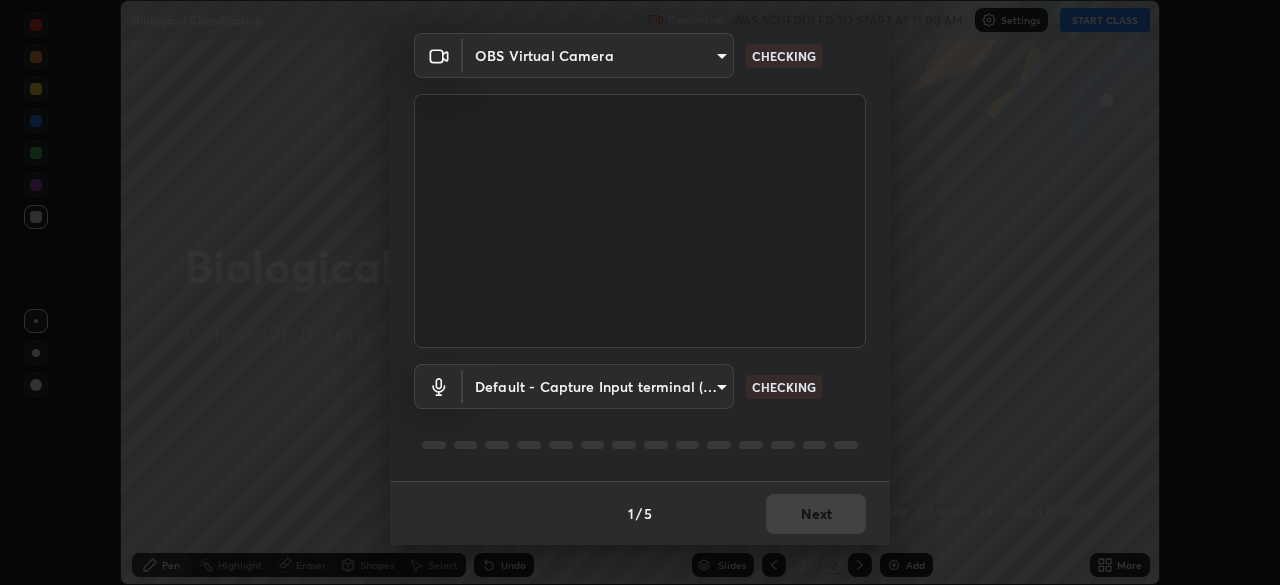 type on "846d0ba8f5080ab81b5b071cdfefeec17a04dc93fe71064fe08a1f5c66129023" 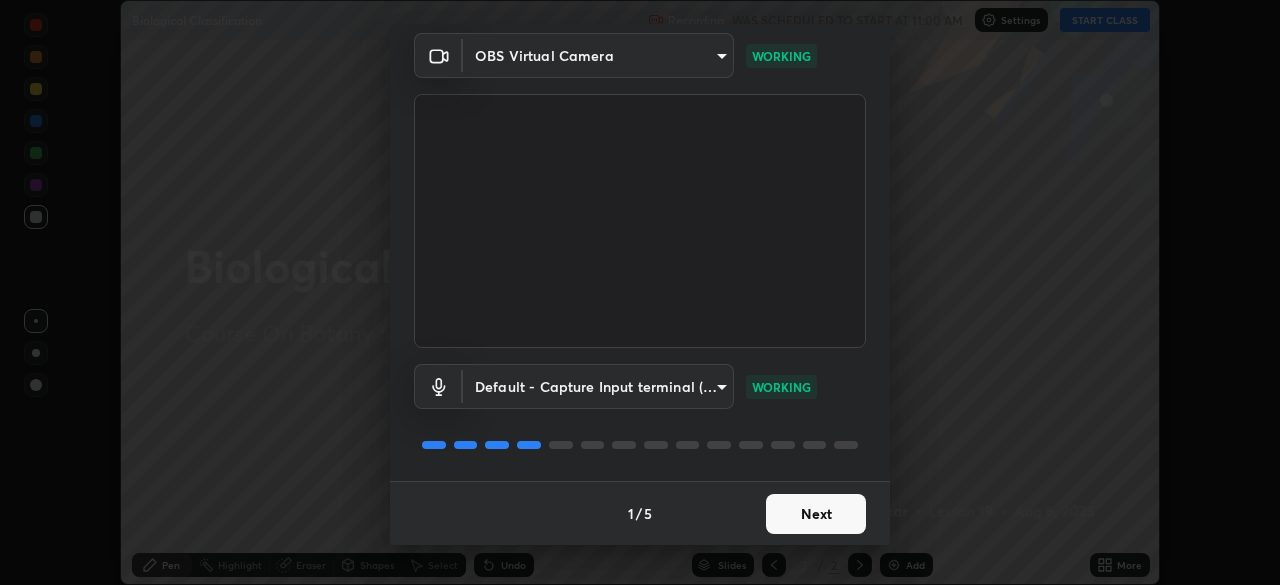 click on "Next" at bounding box center [816, 514] 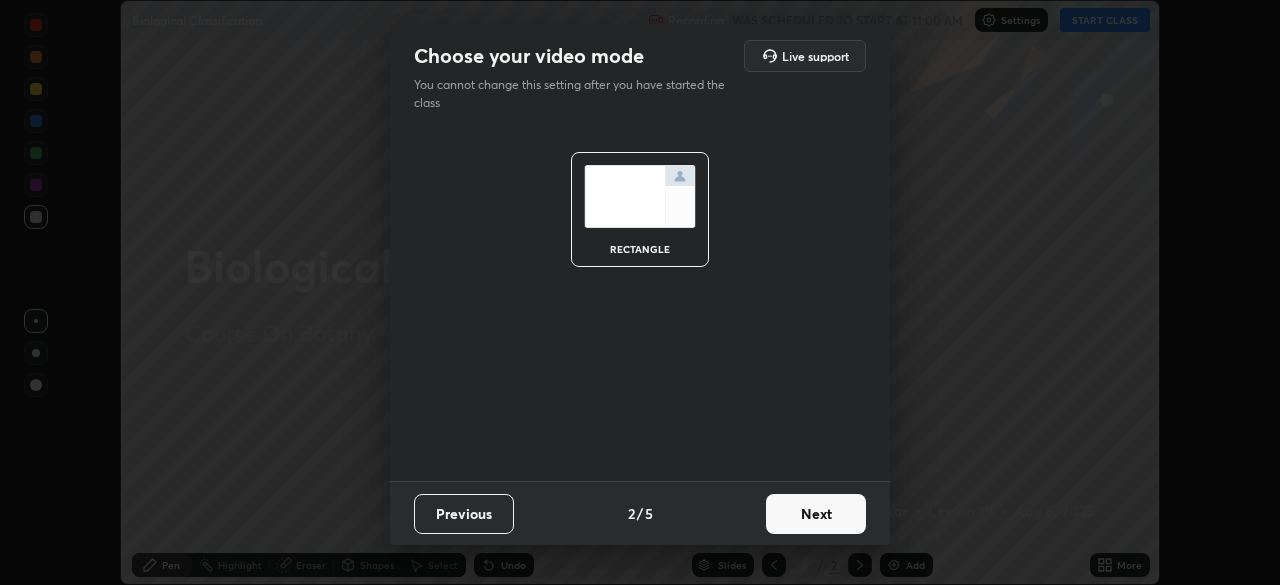scroll, scrollTop: 0, scrollLeft: 0, axis: both 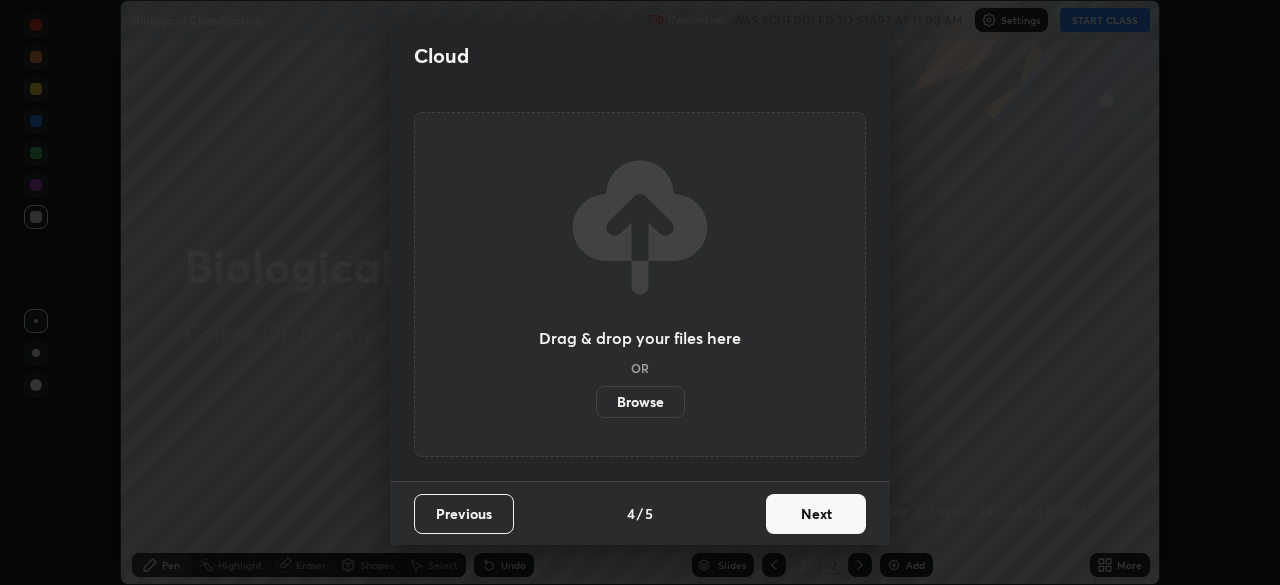 click on "Next" at bounding box center (816, 514) 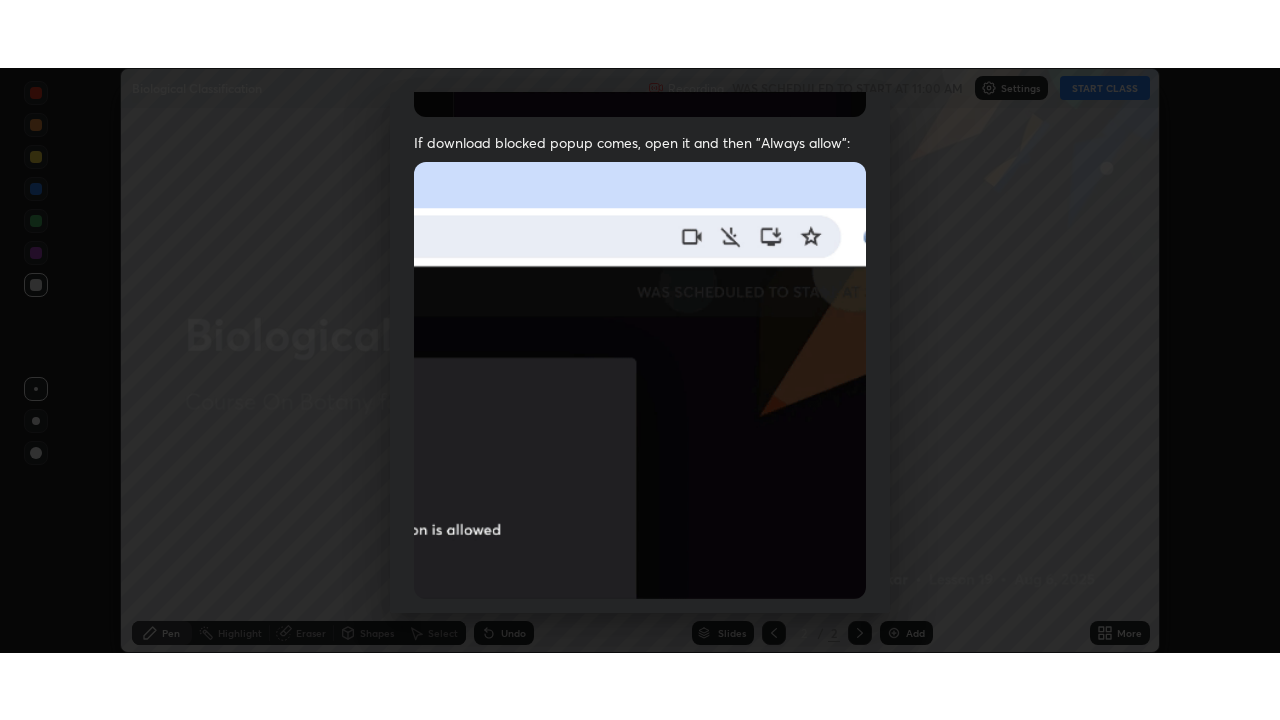 scroll, scrollTop: 479, scrollLeft: 0, axis: vertical 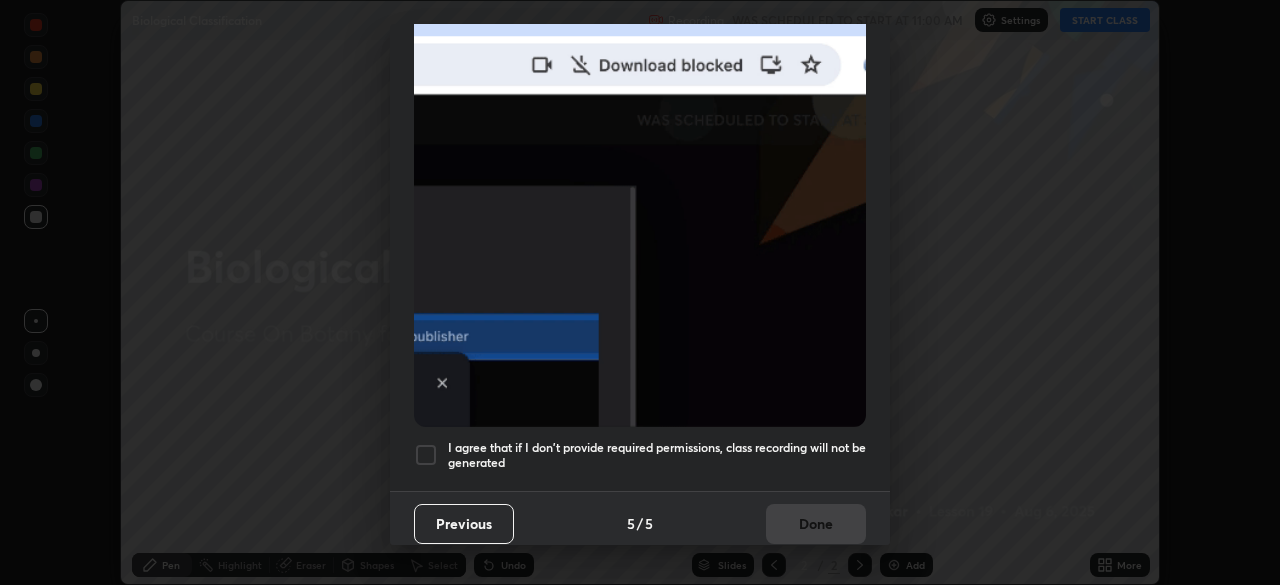 click at bounding box center [426, 455] 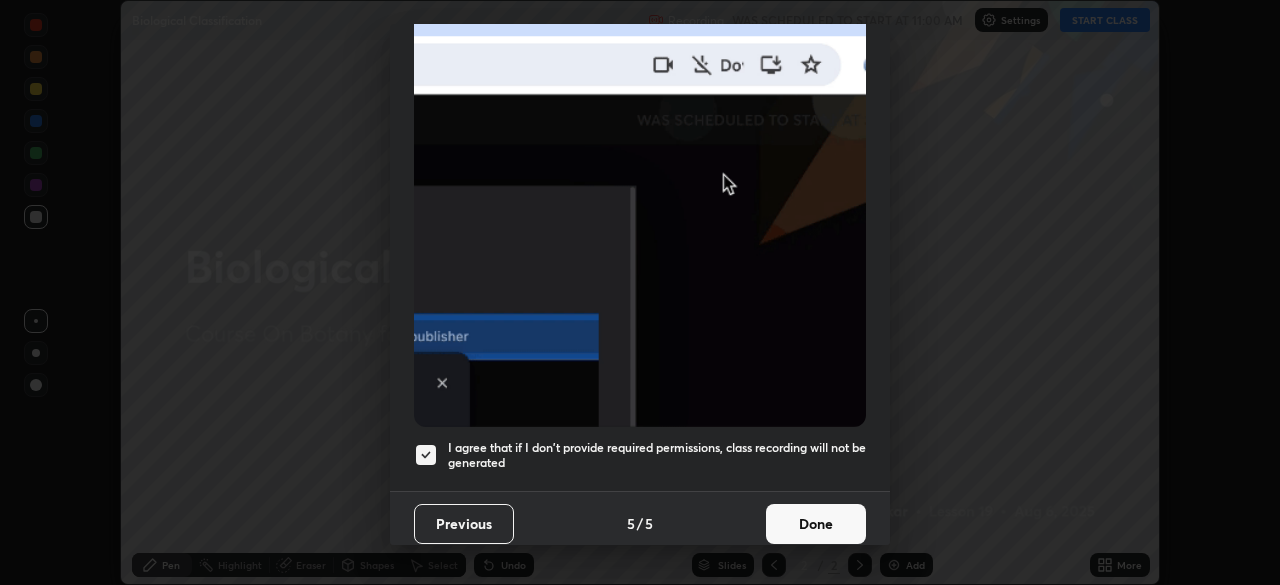 click on "Done" at bounding box center [816, 524] 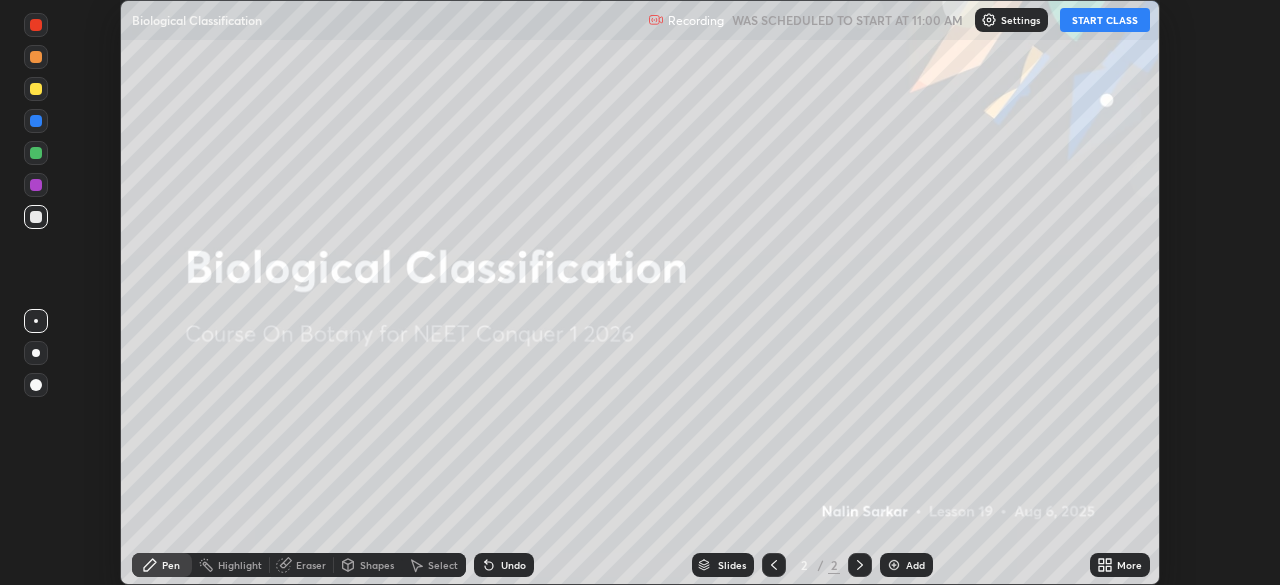 click on "START CLASS" at bounding box center (1105, 20) 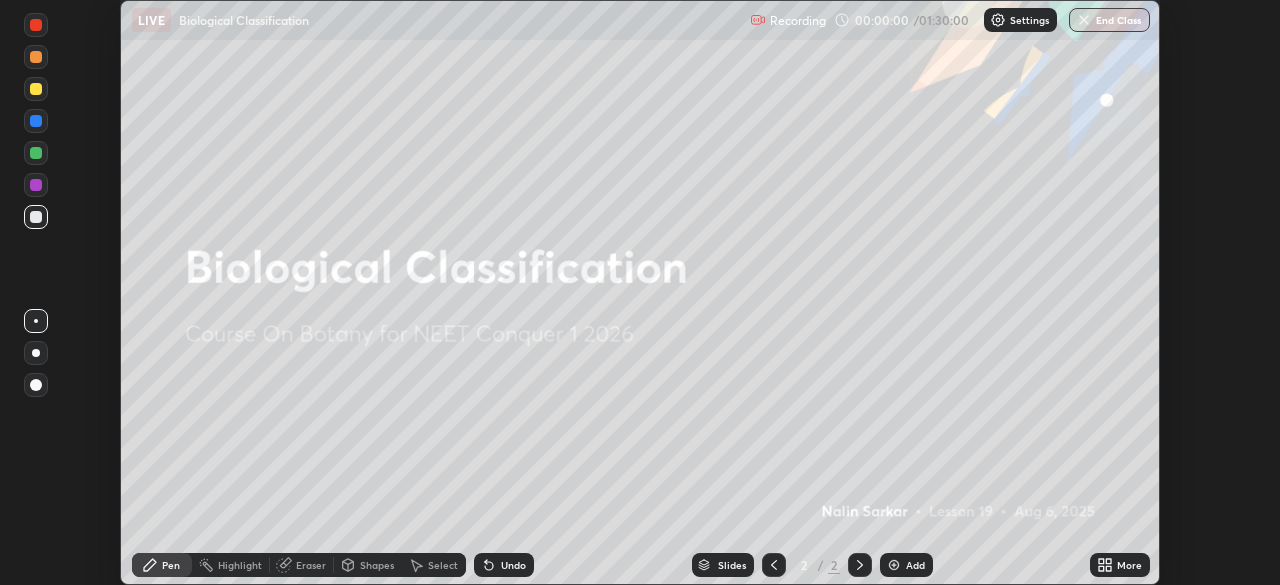 click on "More" at bounding box center [1129, 565] 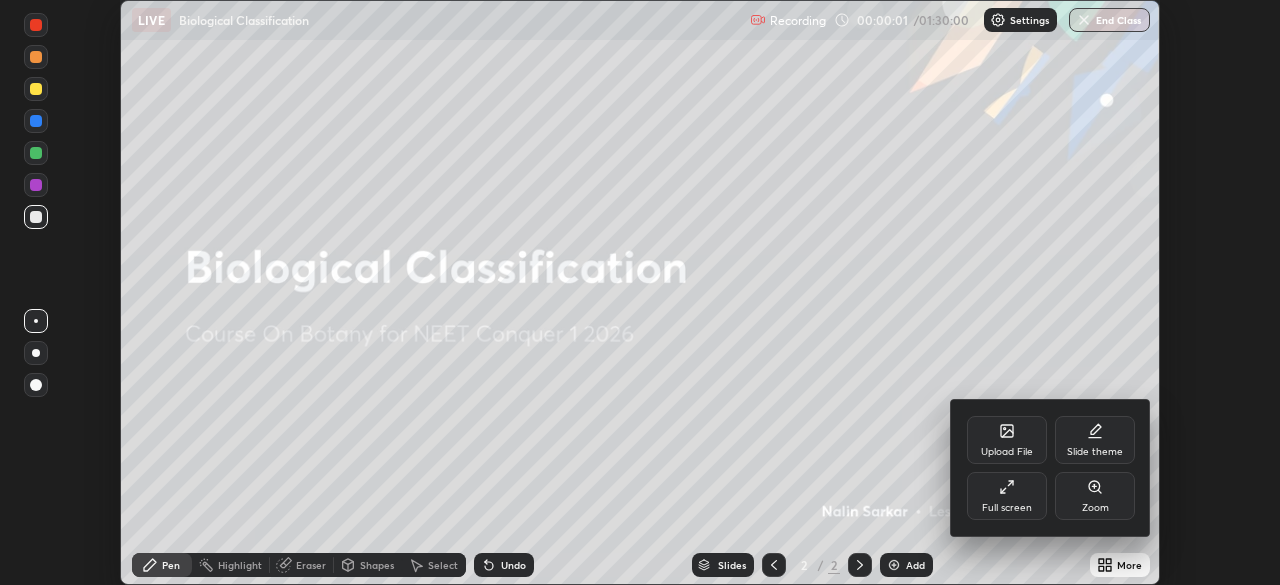 click on "Full screen" at bounding box center [1007, 508] 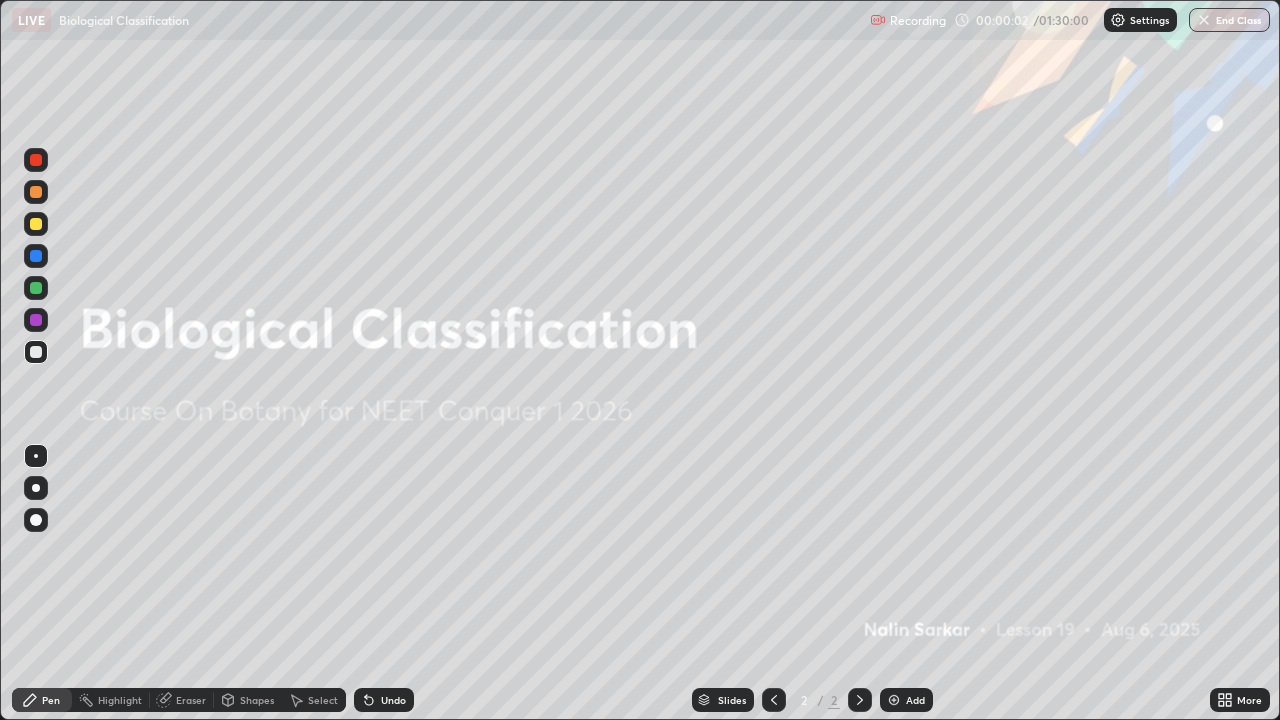 scroll, scrollTop: 99280, scrollLeft: 98720, axis: both 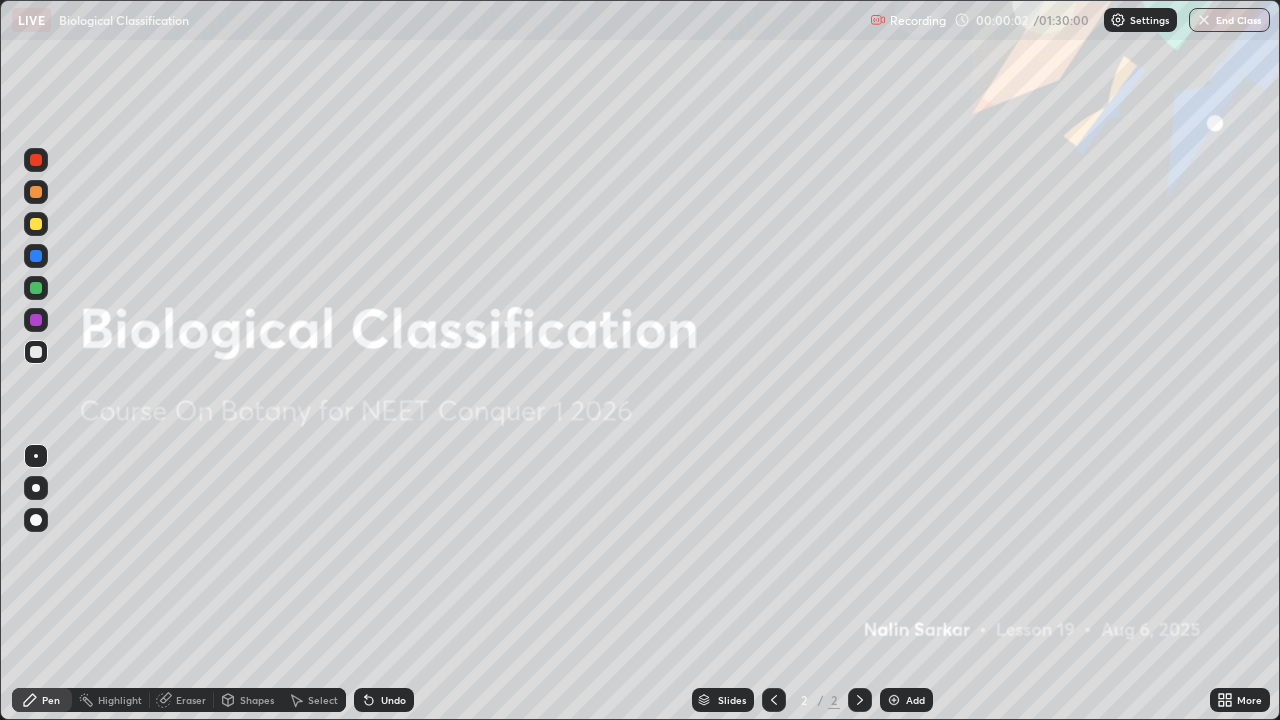 click 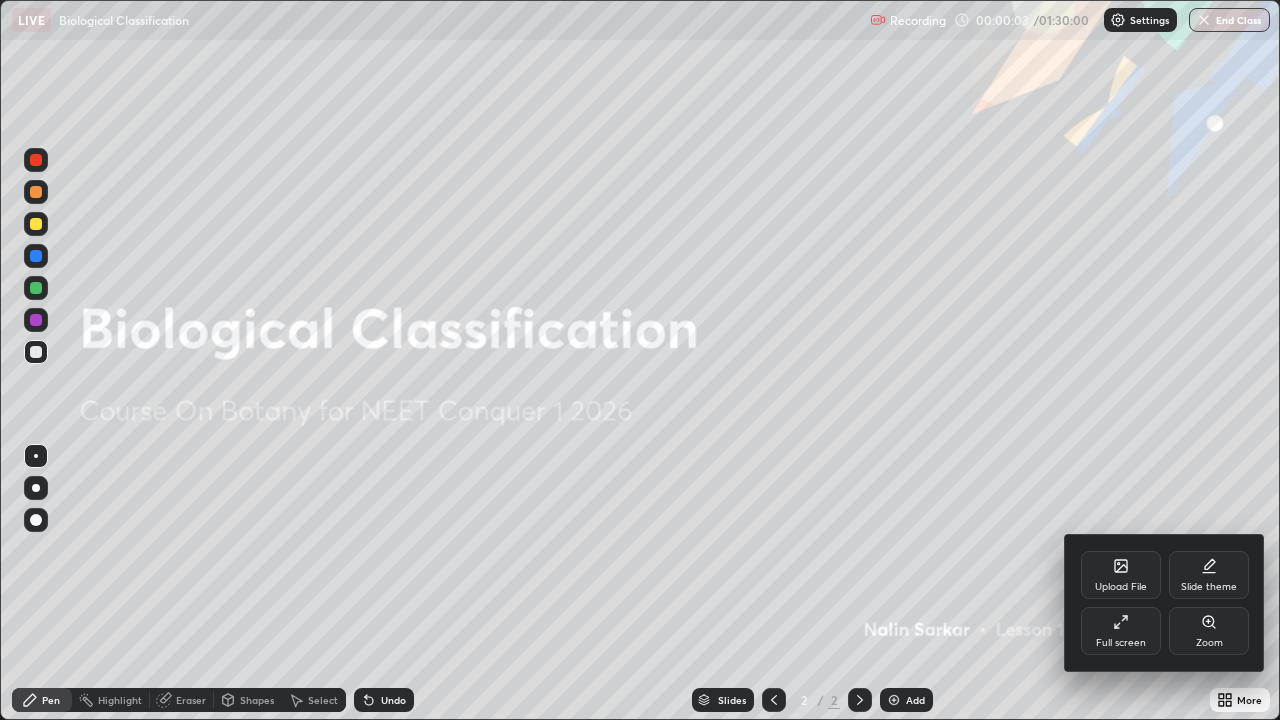 click on "Upload File" at bounding box center (1121, 575) 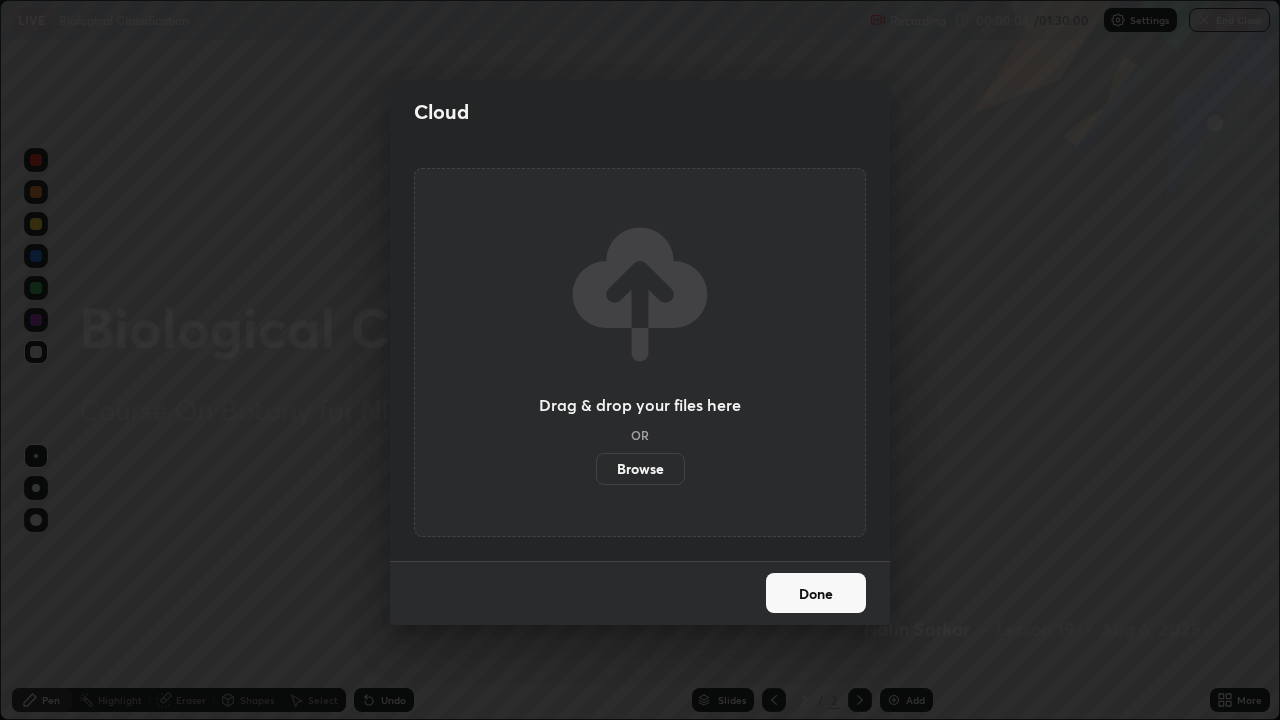click on "Browse" at bounding box center [640, 469] 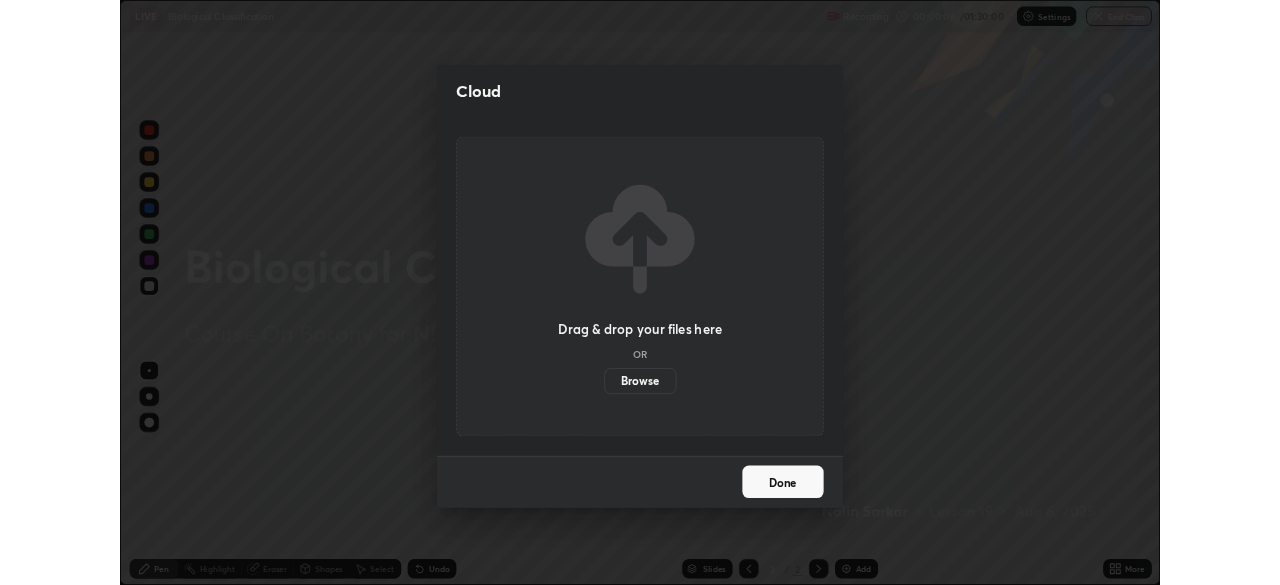scroll, scrollTop: 585, scrollLeft: 1280, axis: both 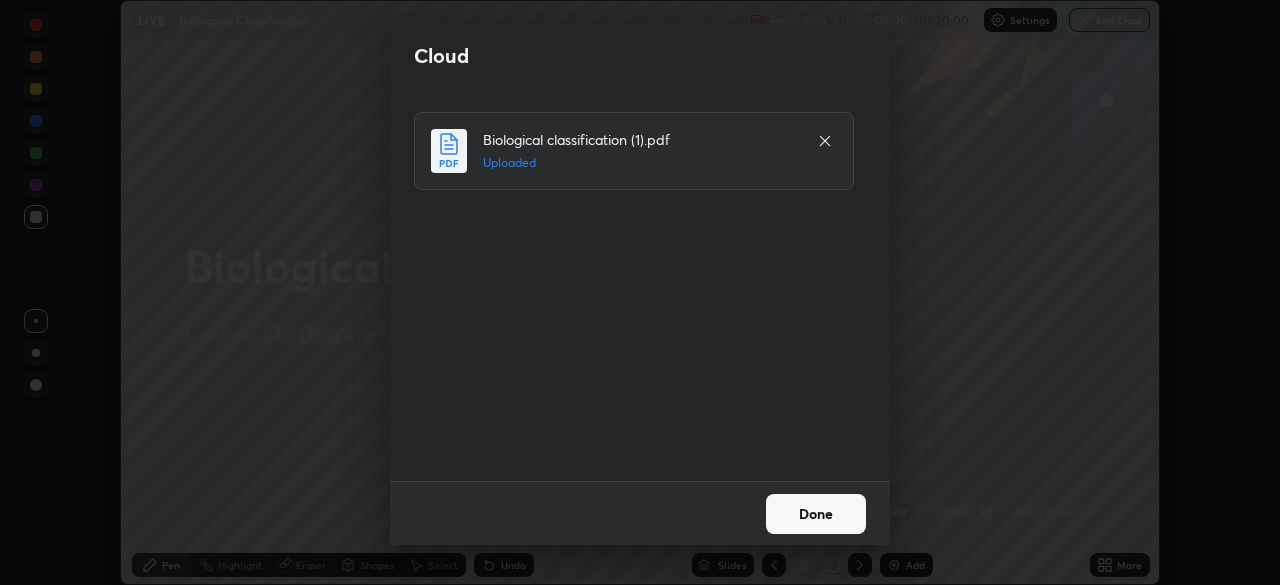 click on "Done" at bounding box center [816, 514] 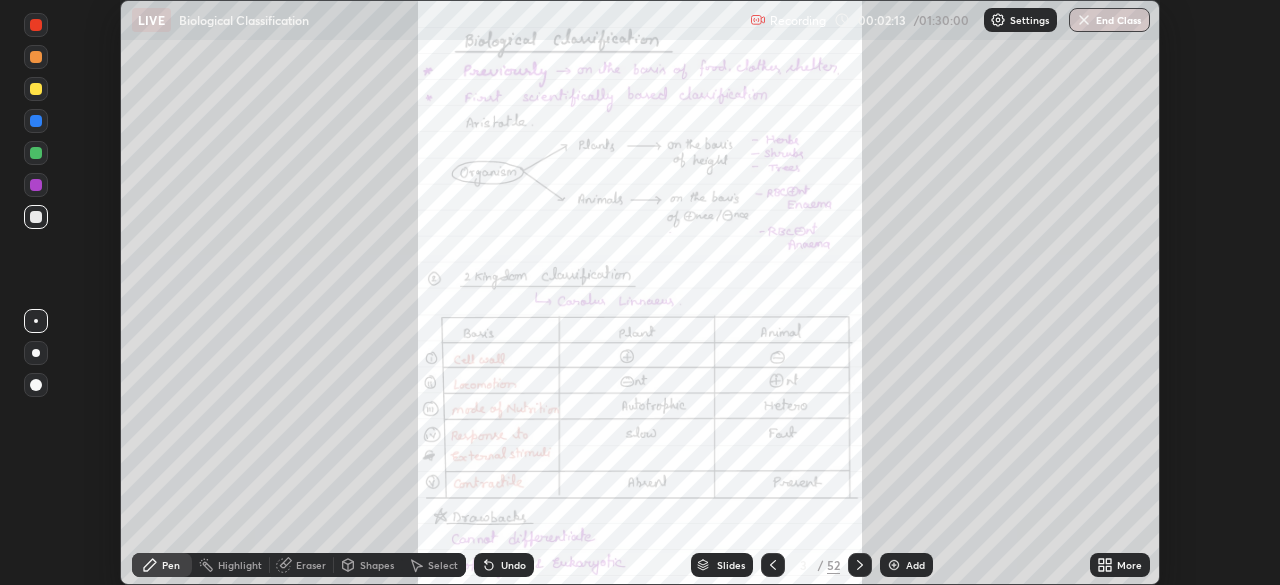 click at bounding box center [36, 89] 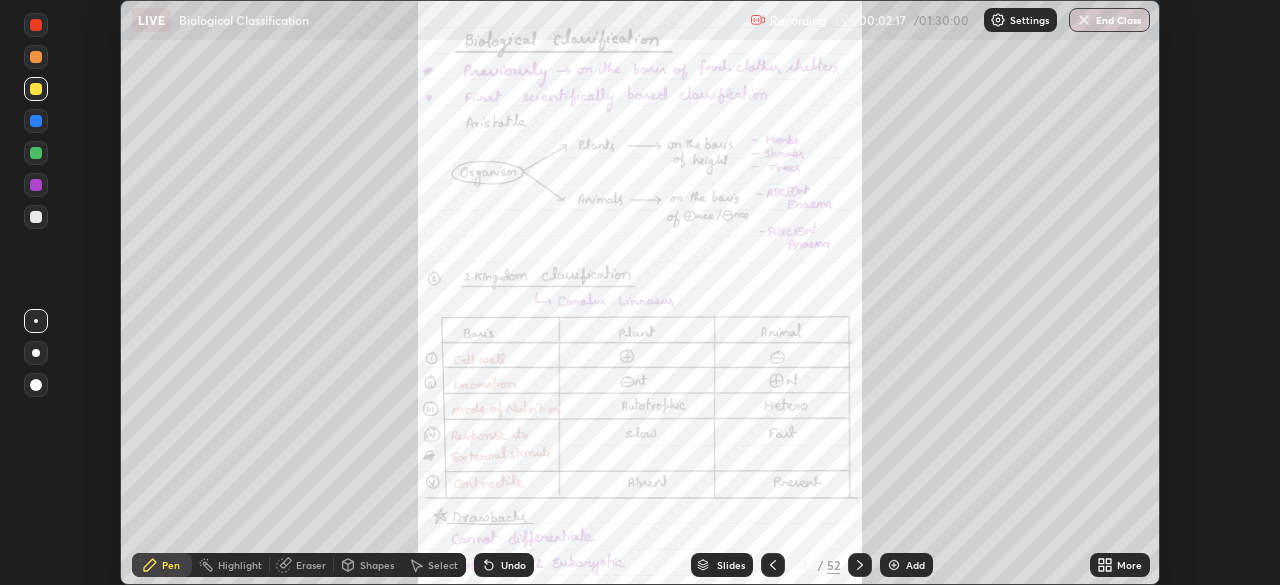 click on "Undo" at bounding box center (504, 565) 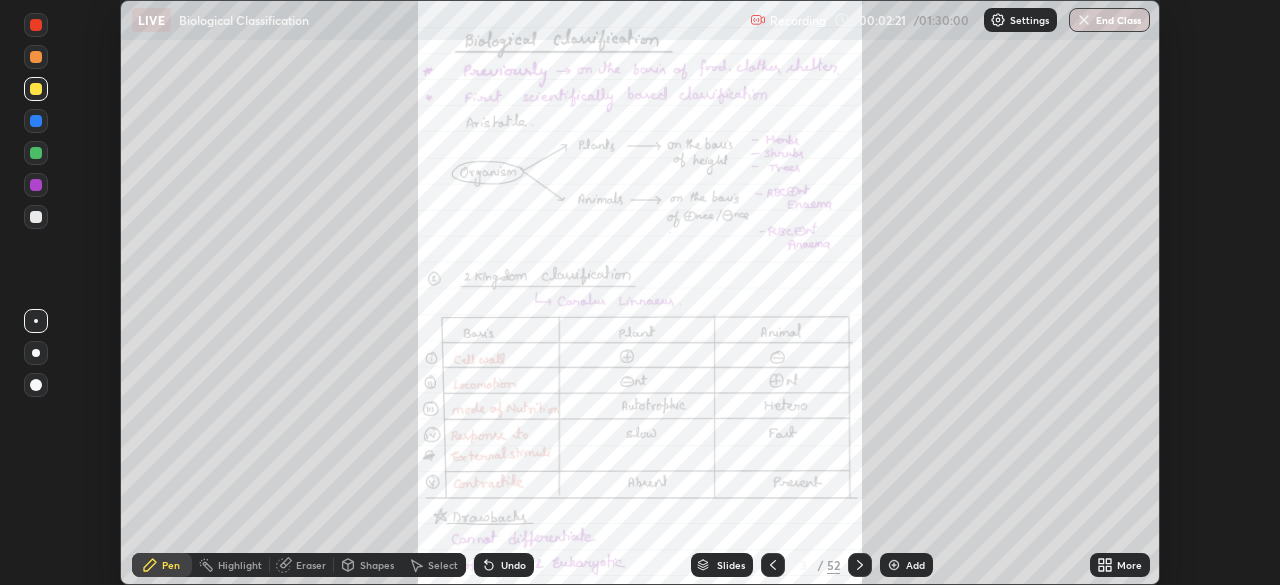 click 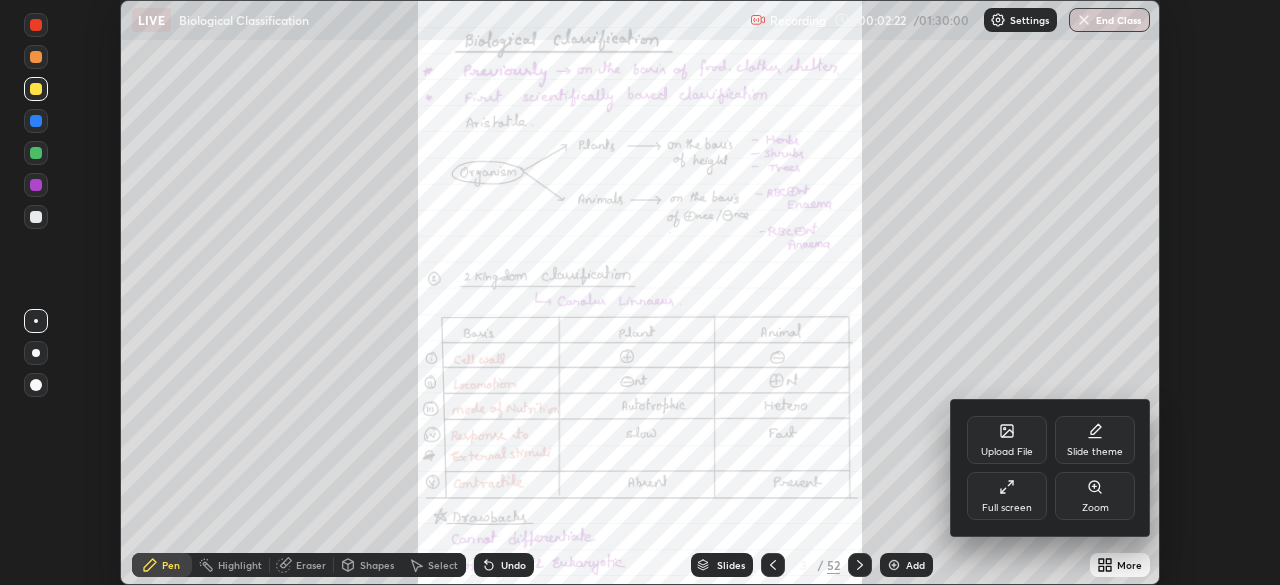 click on "Full screen" at bounding box center (1007, 508) 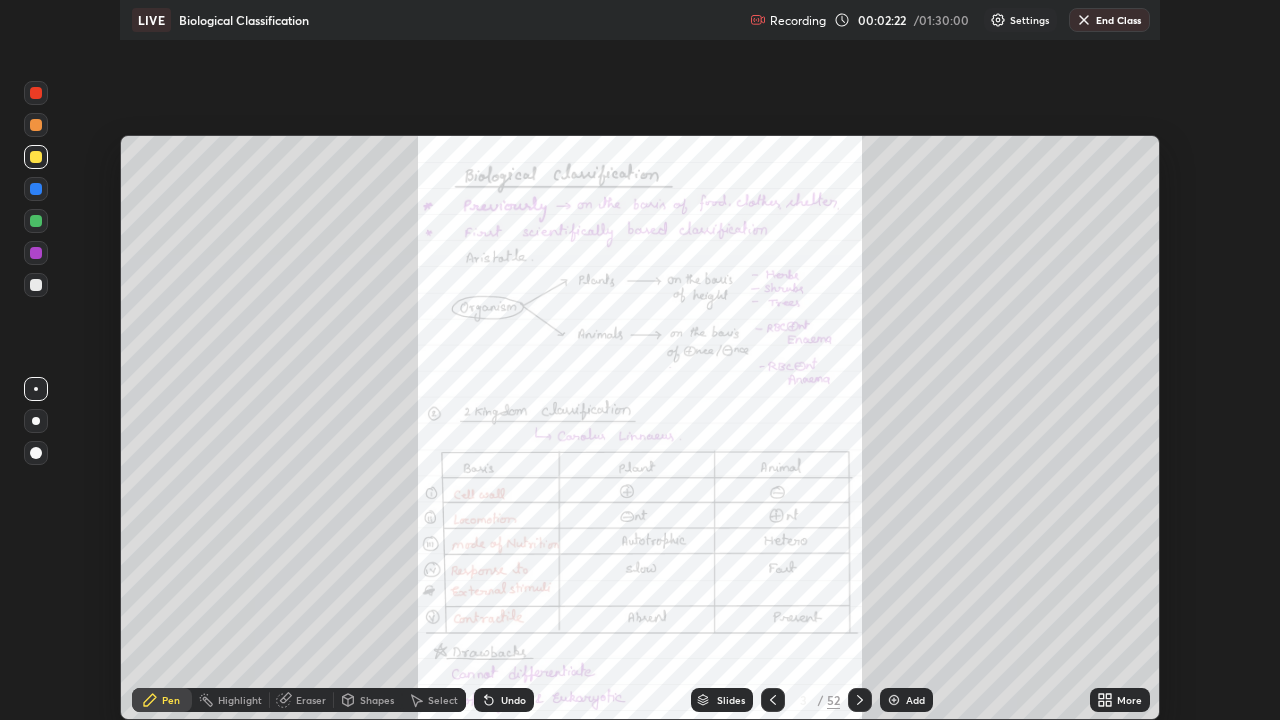 scroll, scrollTop: 99280, scrollLeft: 98720, axis: both 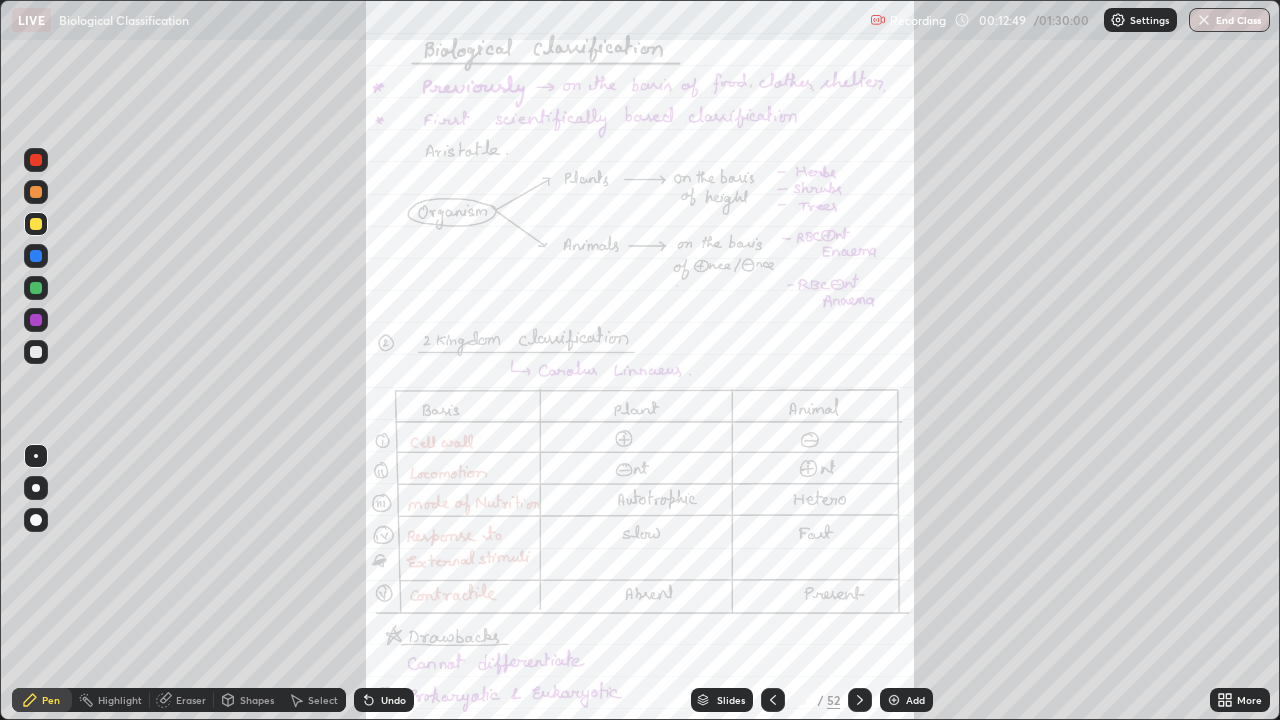 click 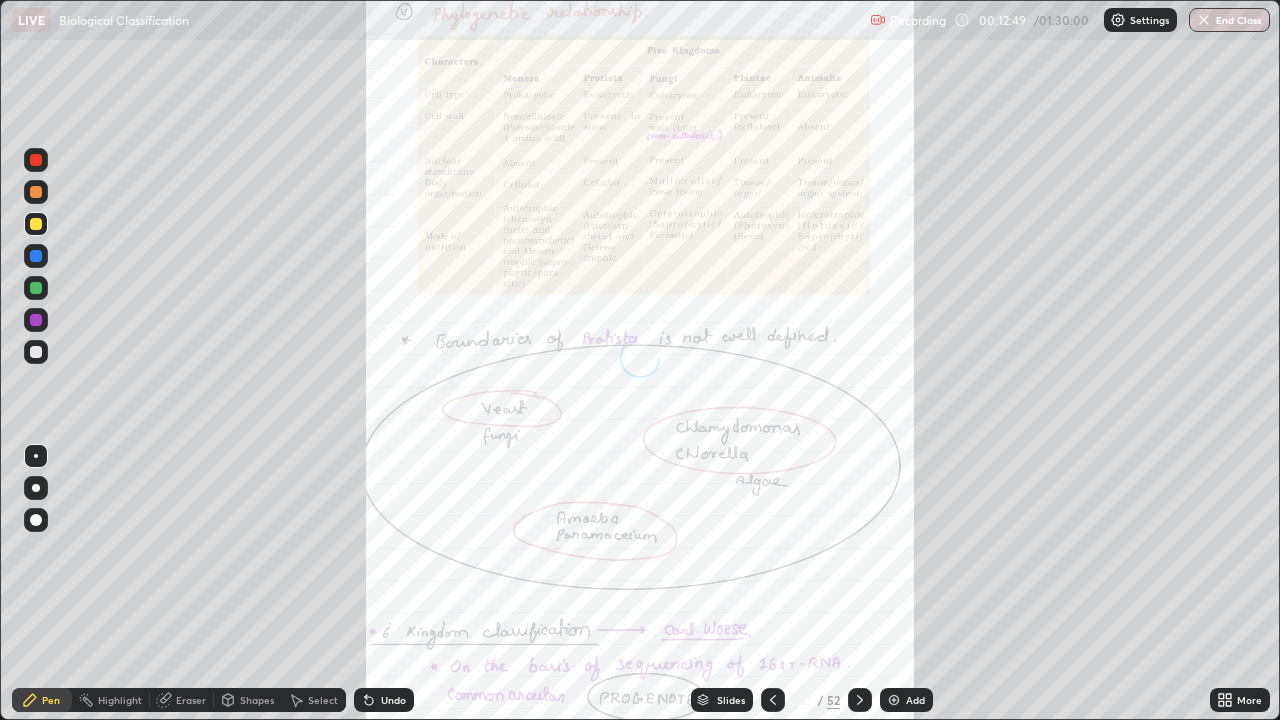click 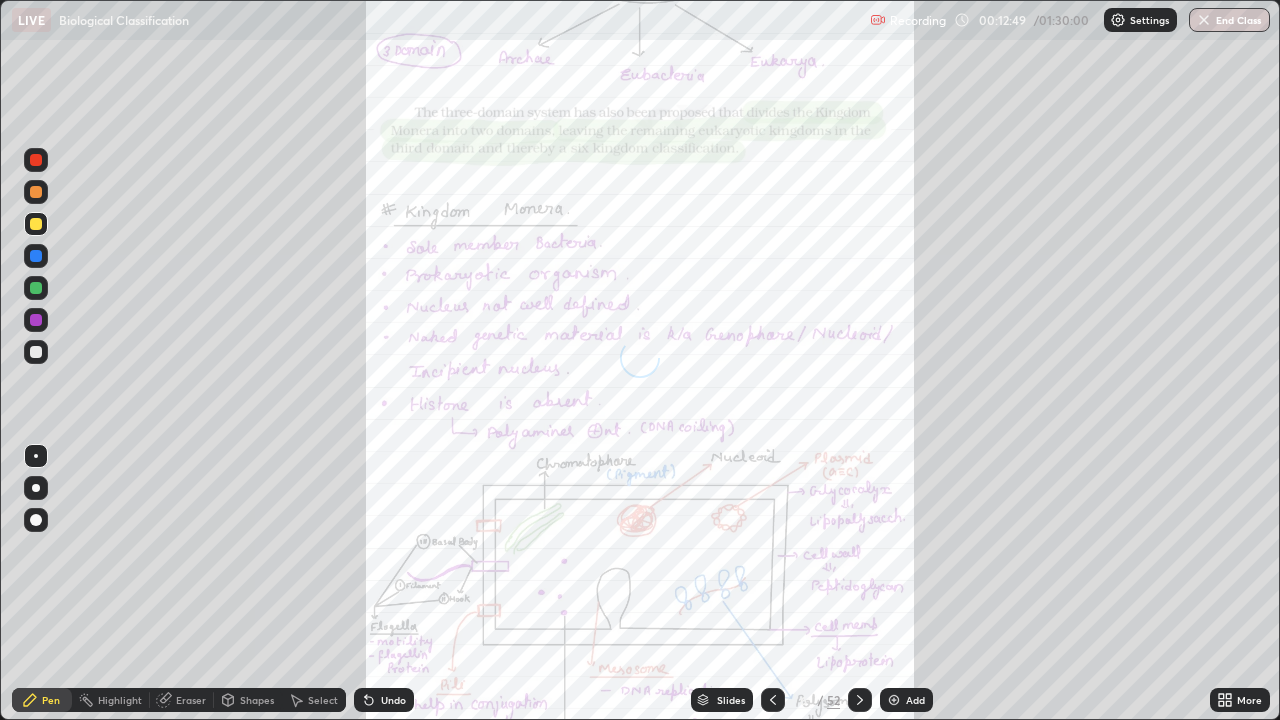 click 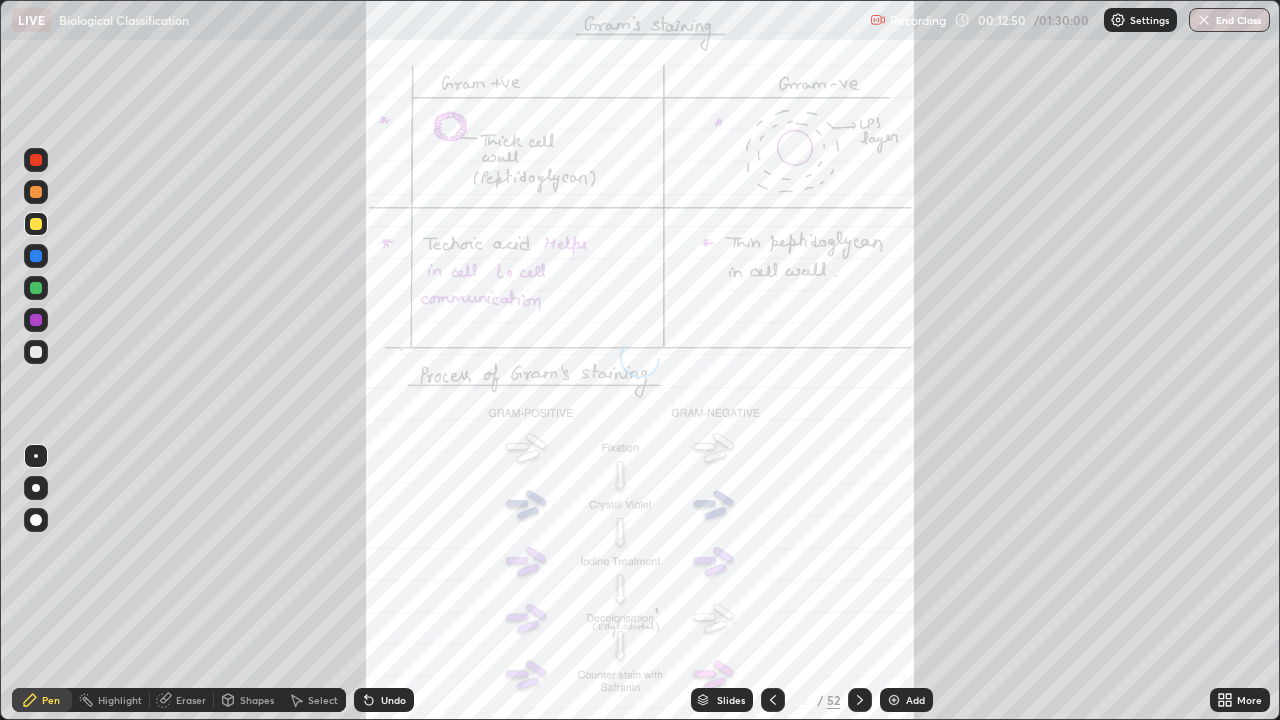 click 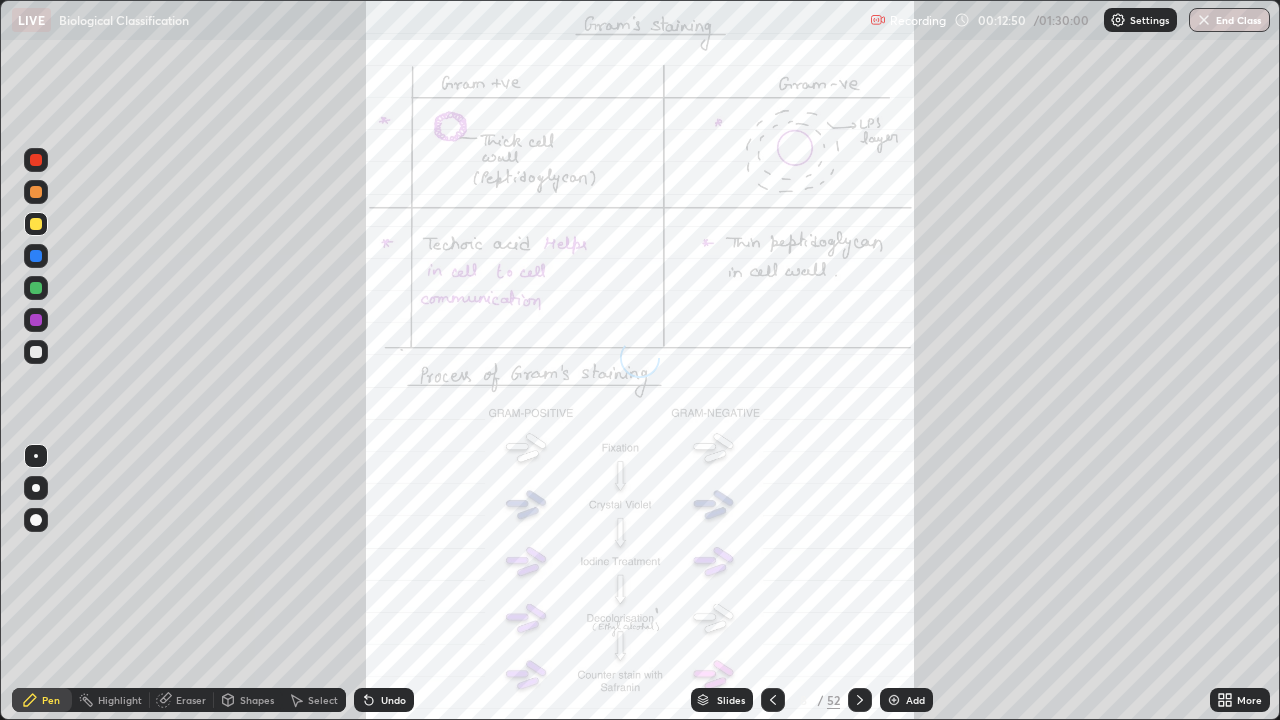 click 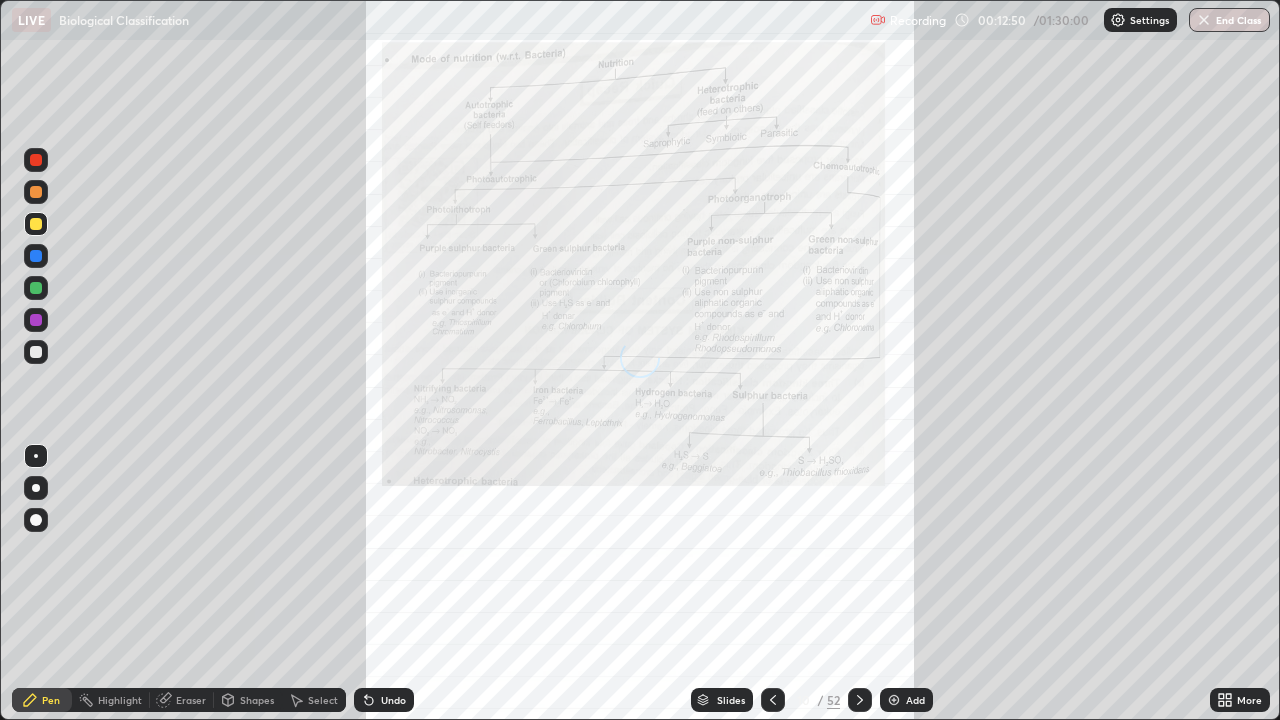 click 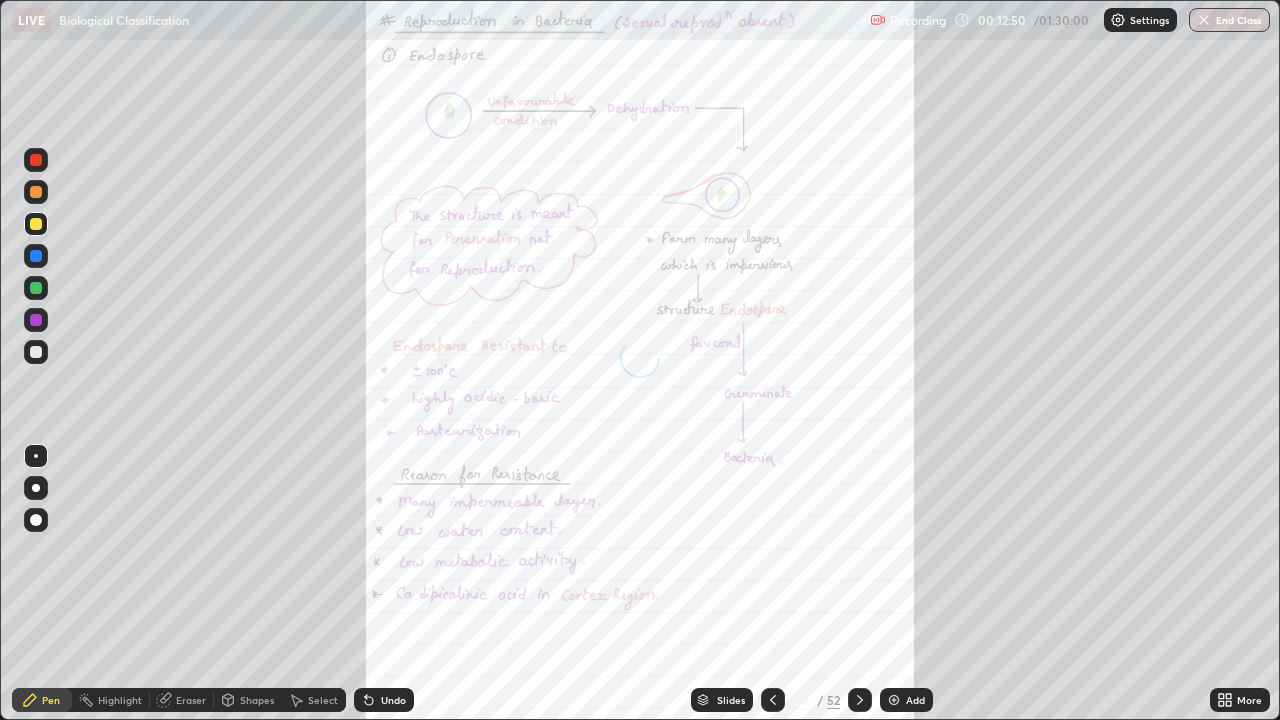 click 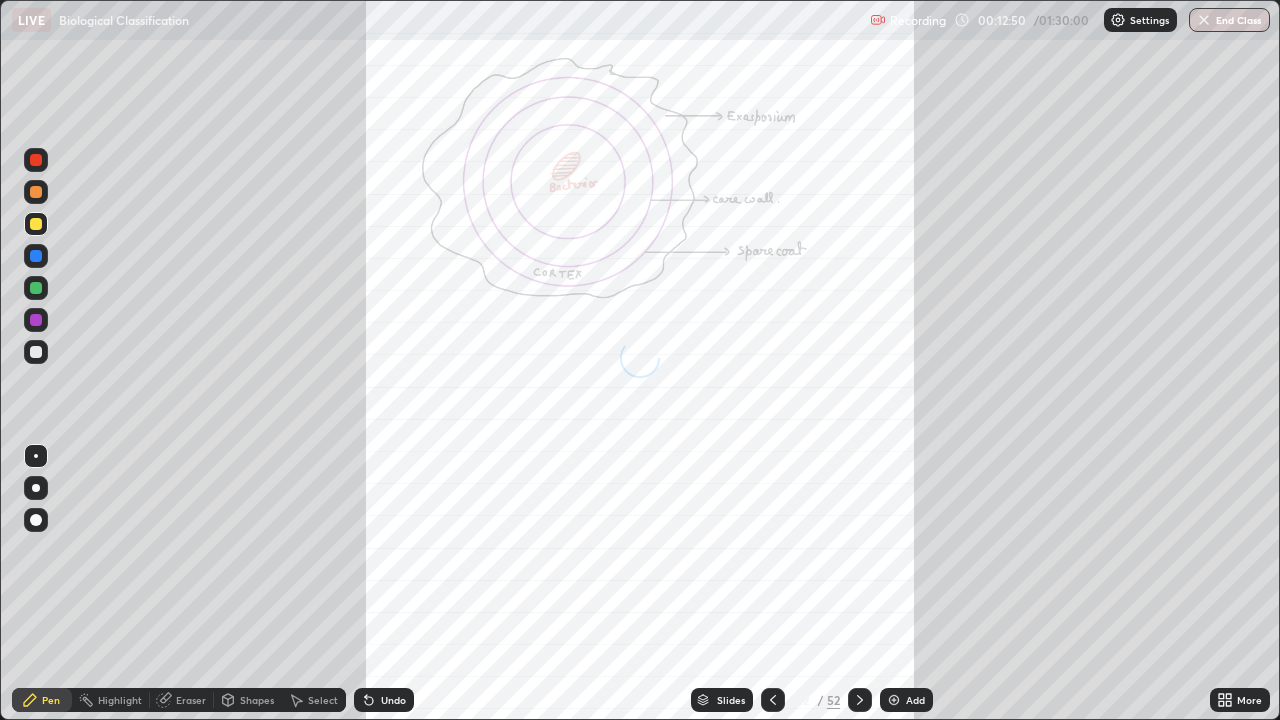 click 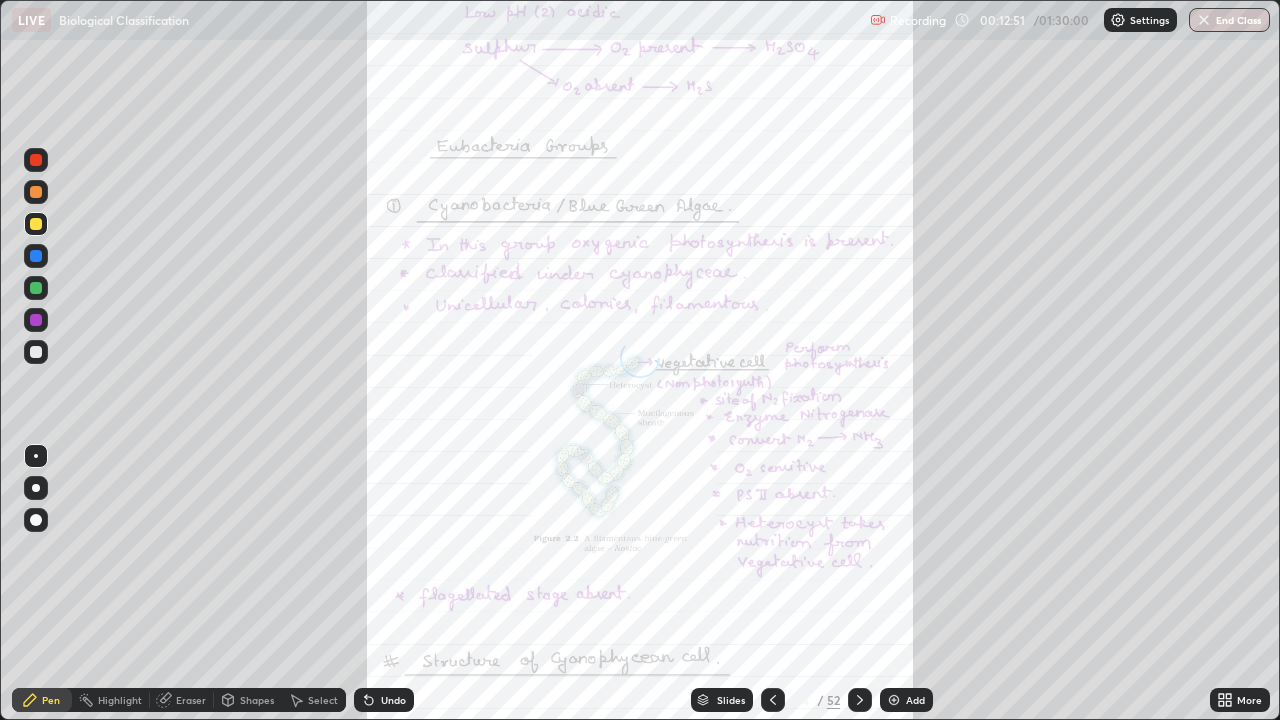 click 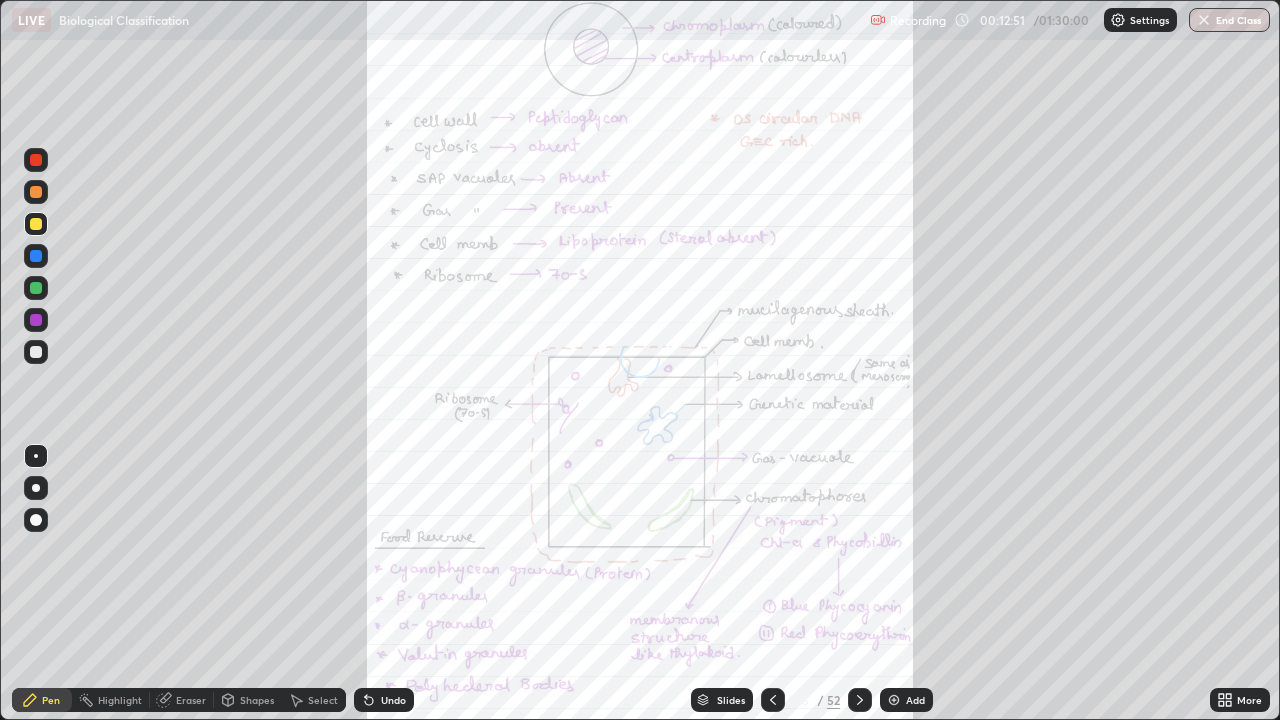 click 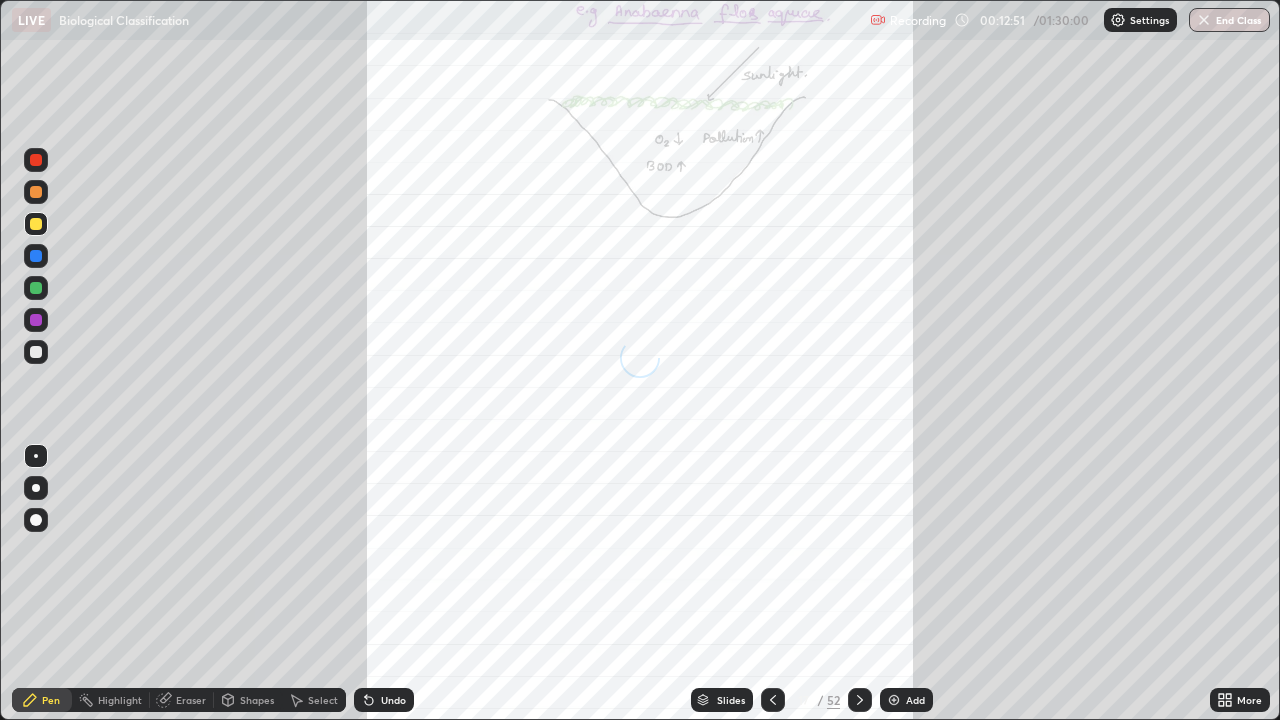 click 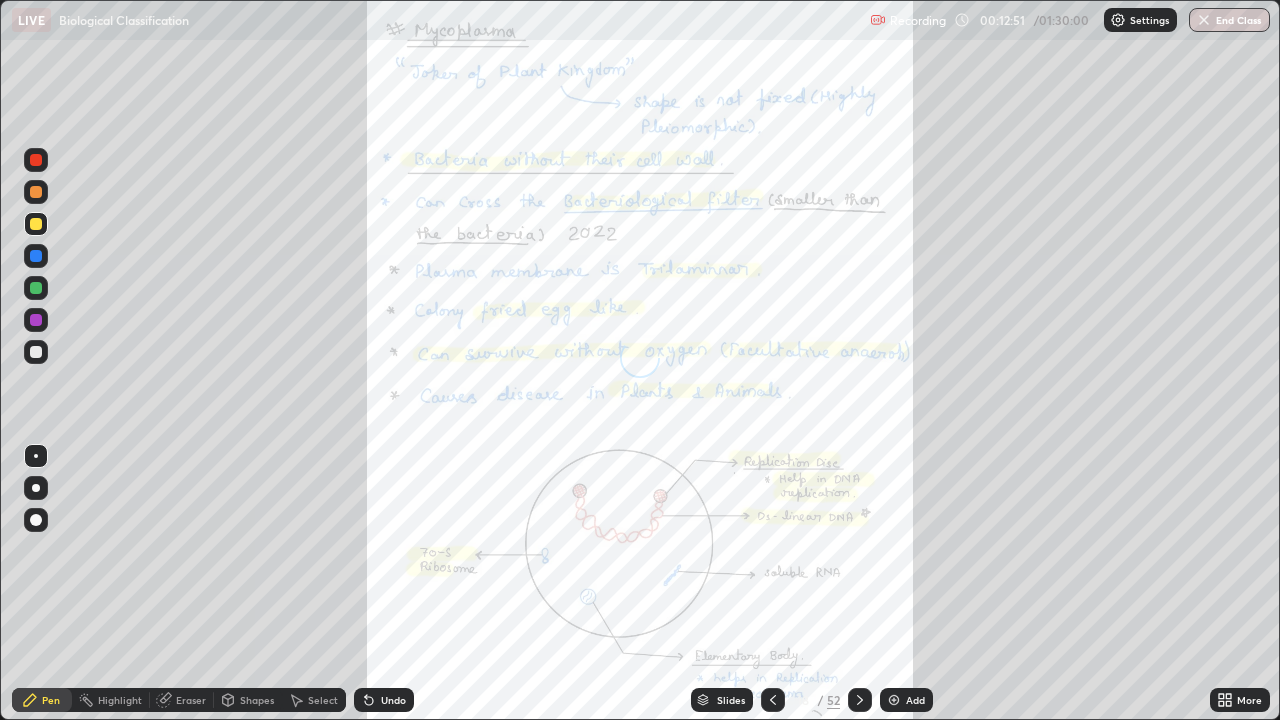 click 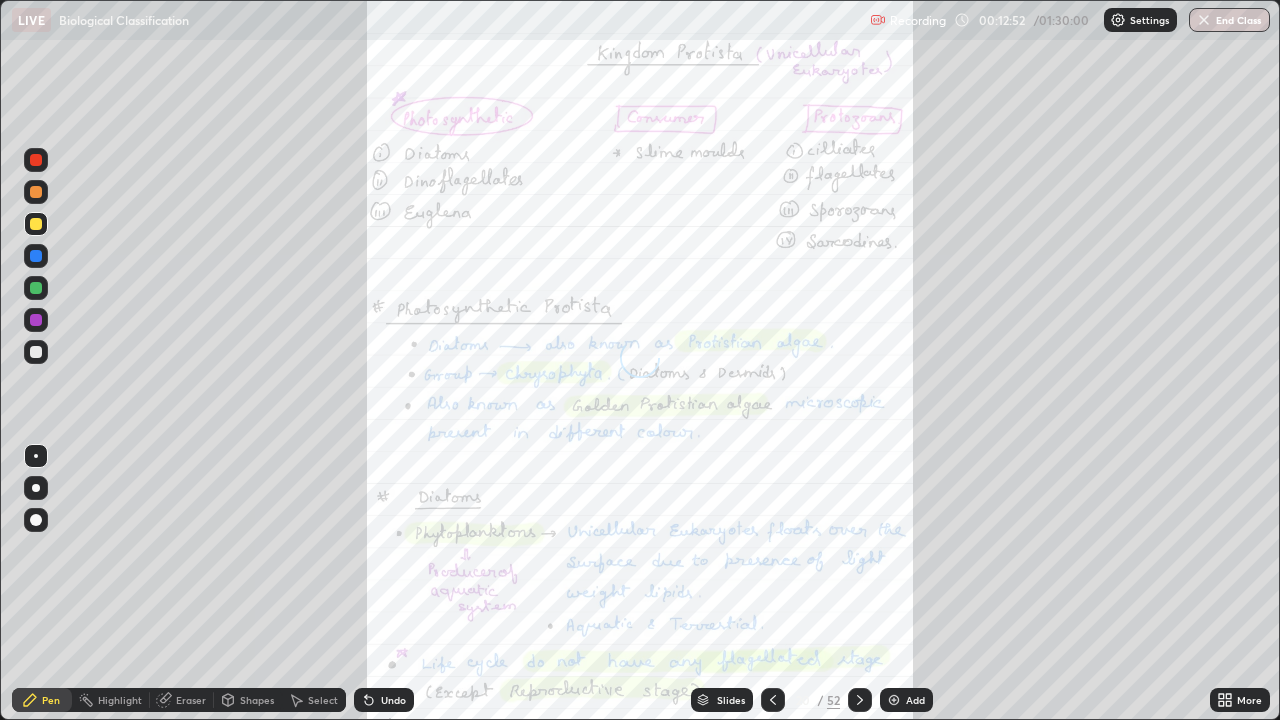 click 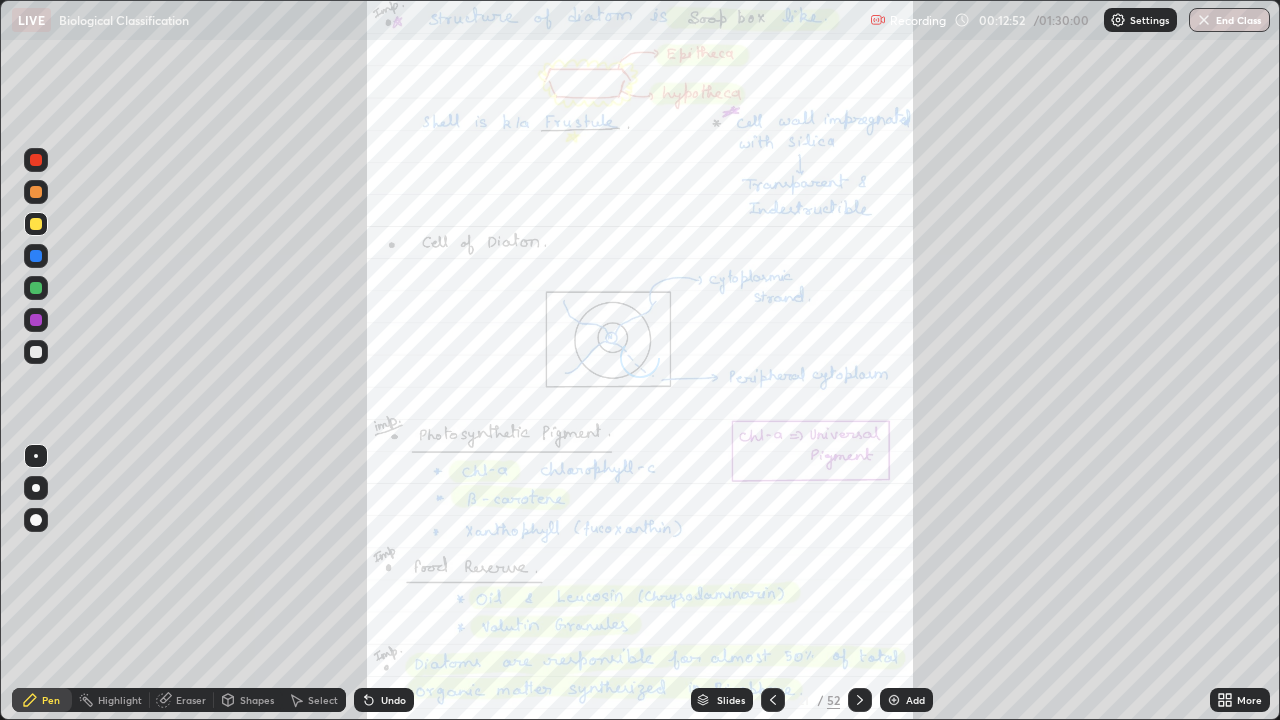 click 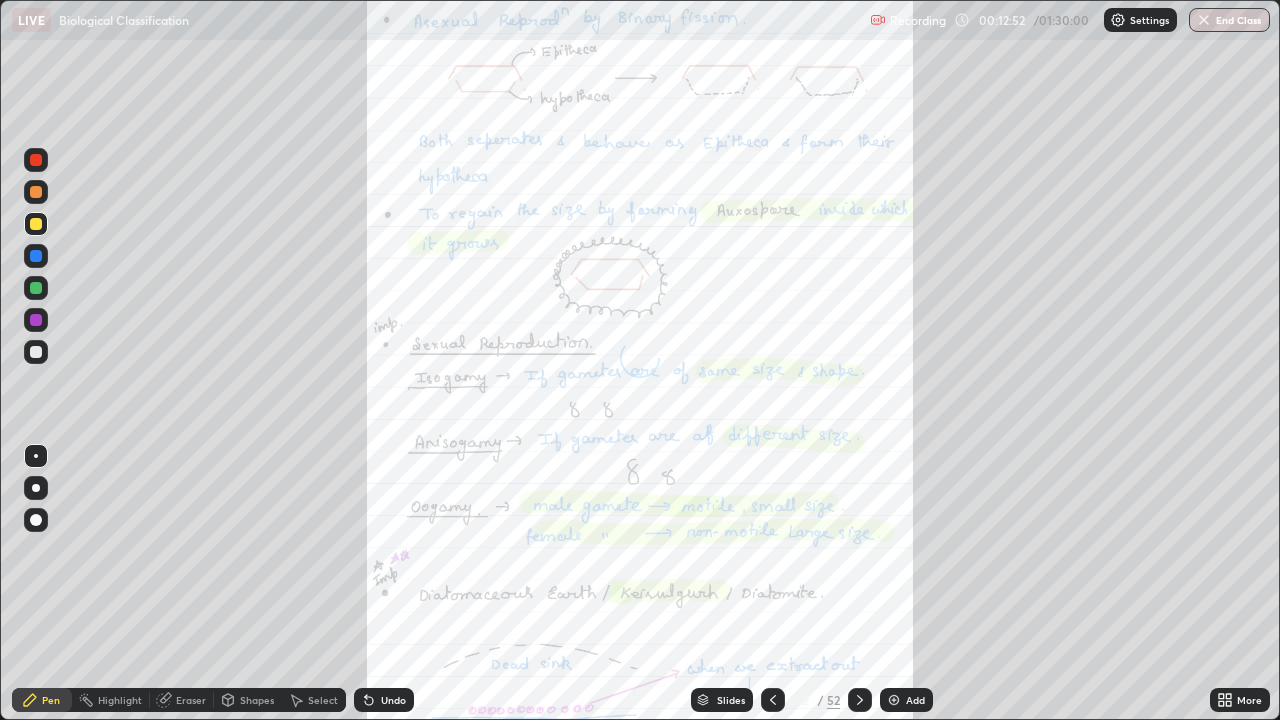 click 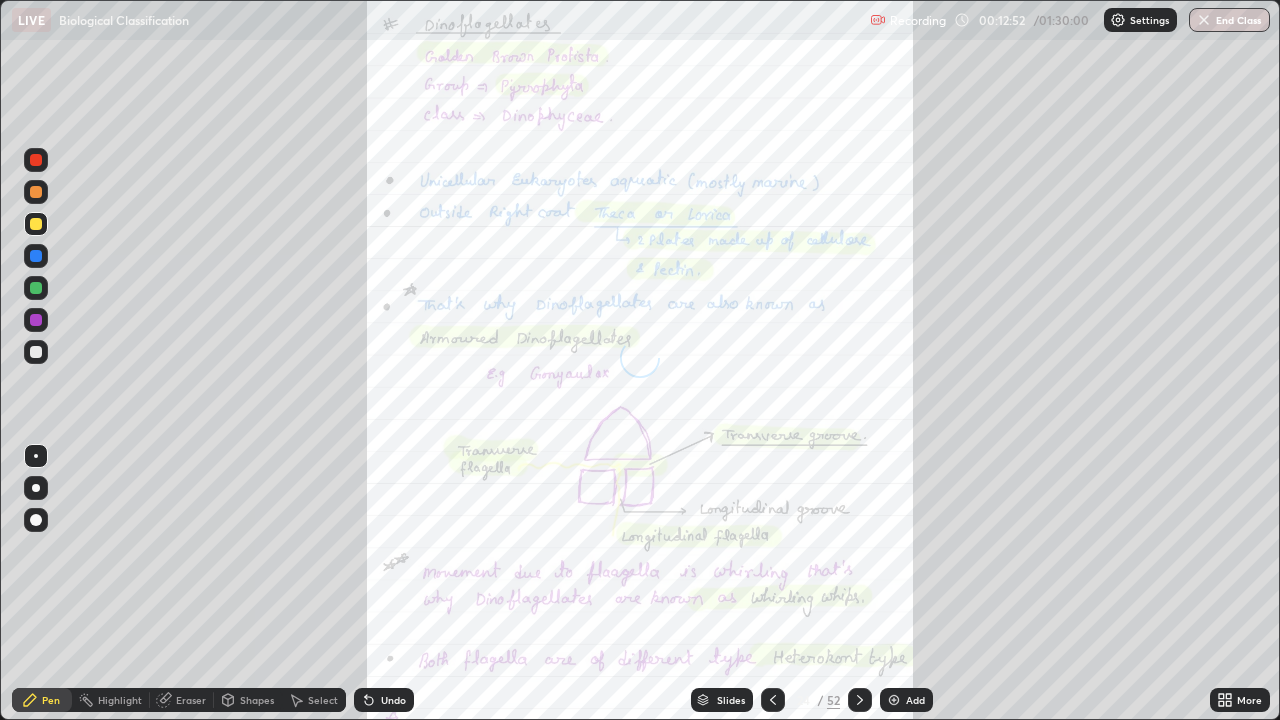 click 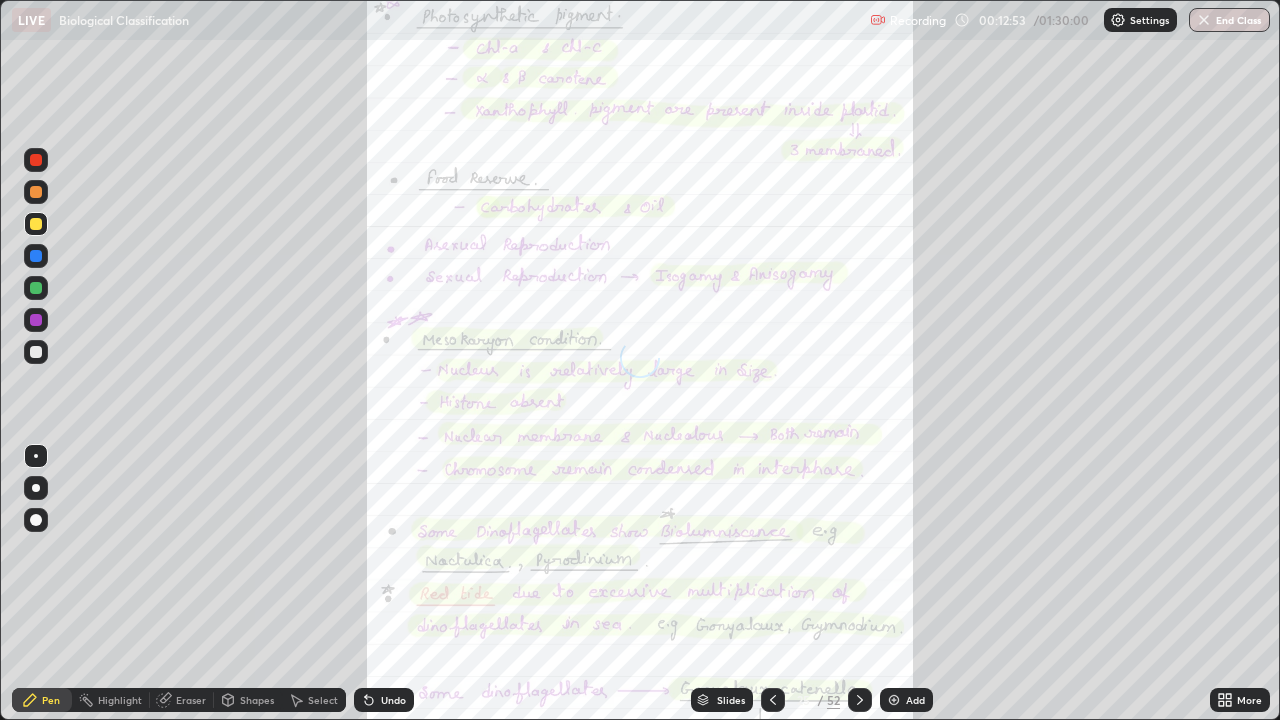 click 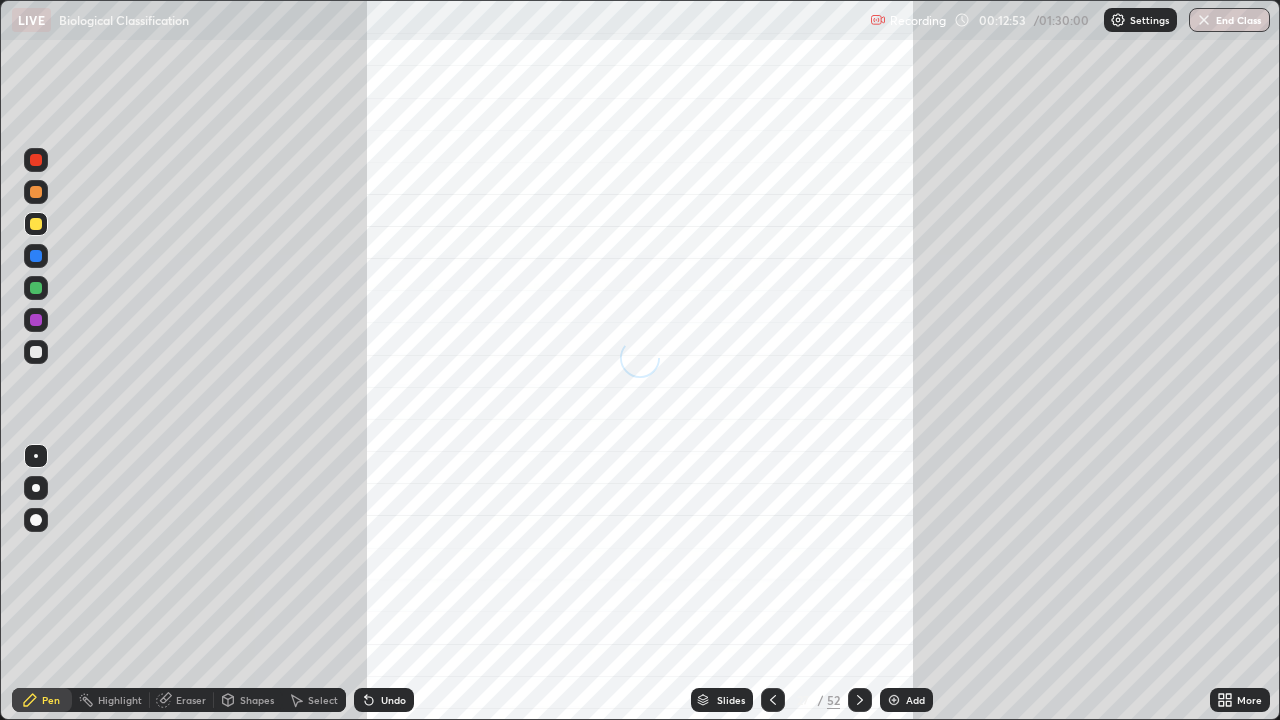 click 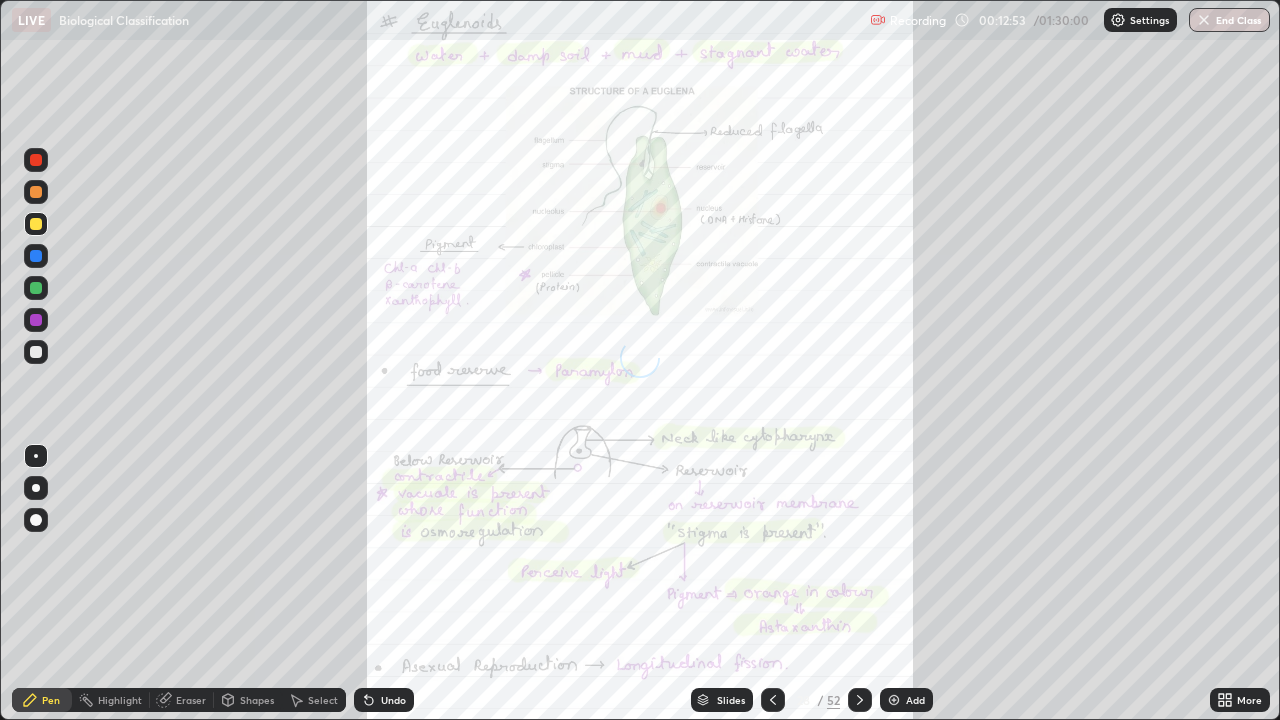 click 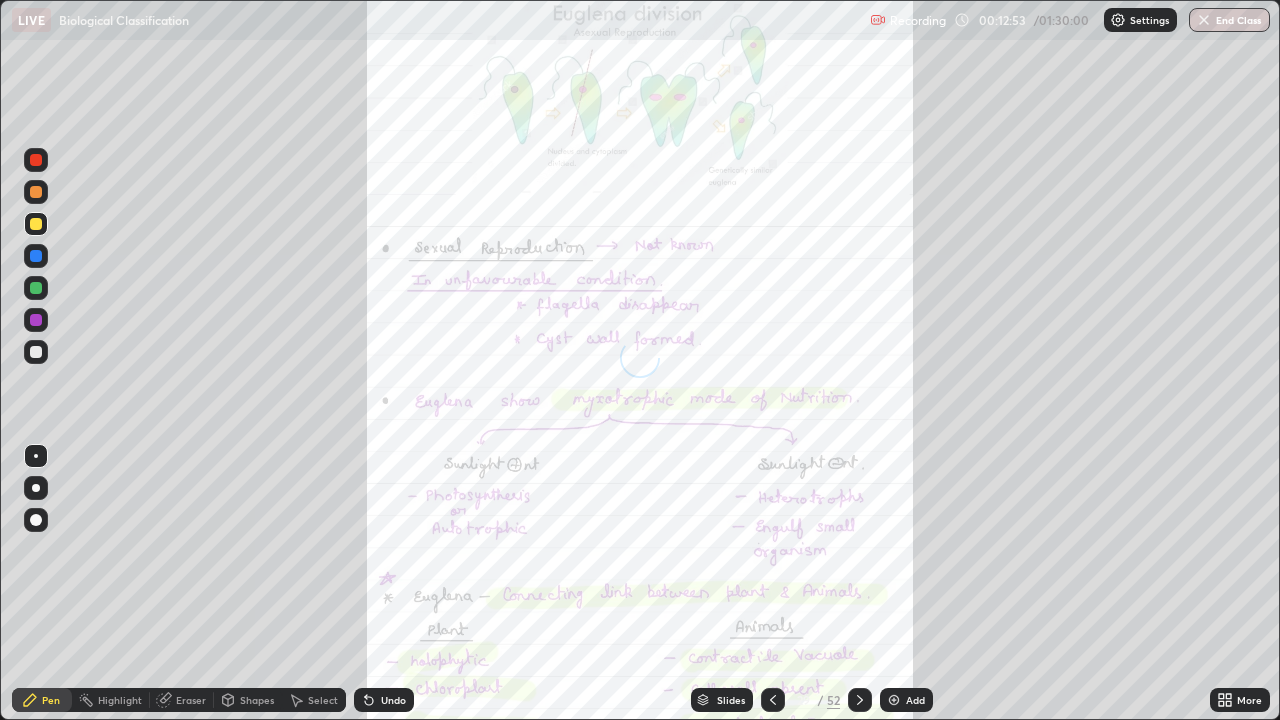 click 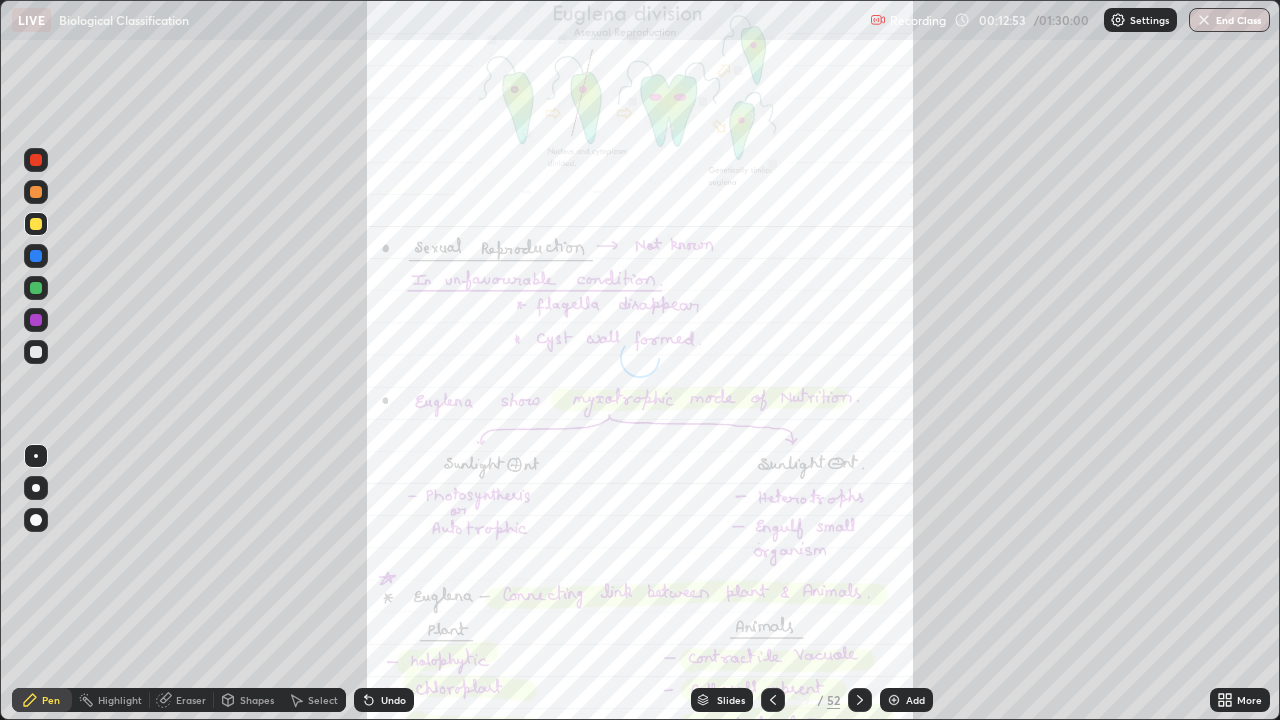 click 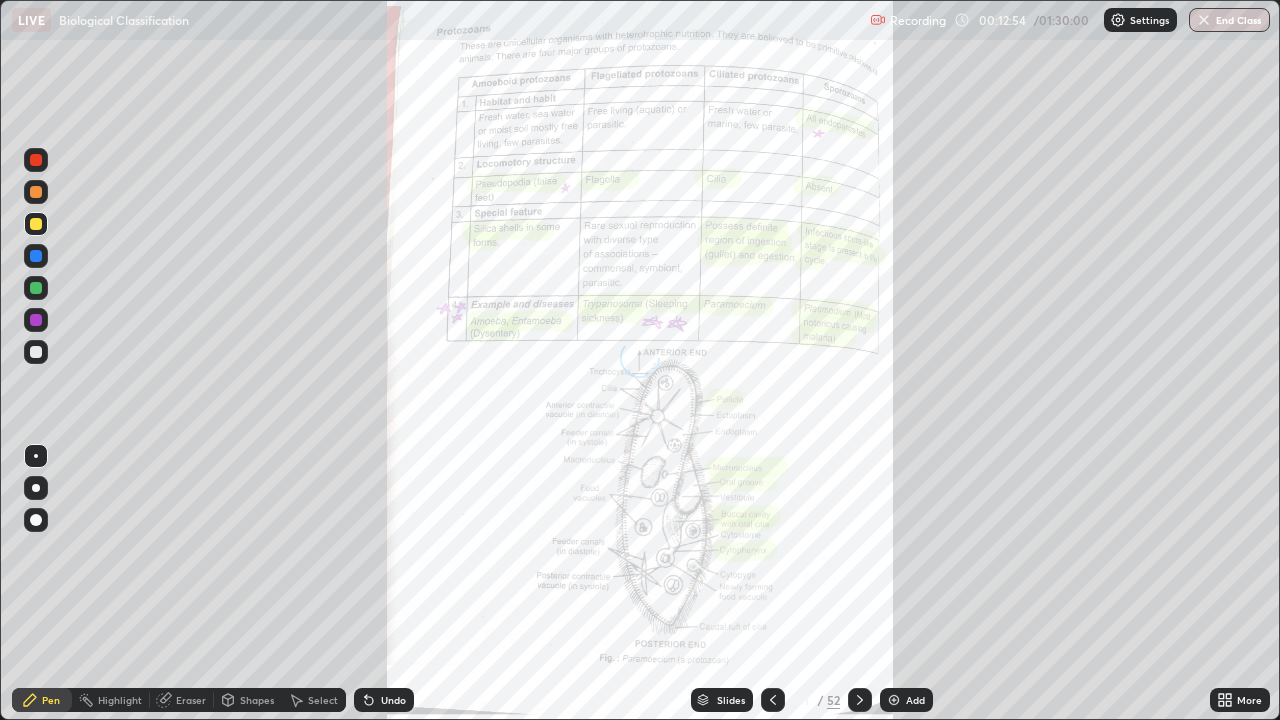 click 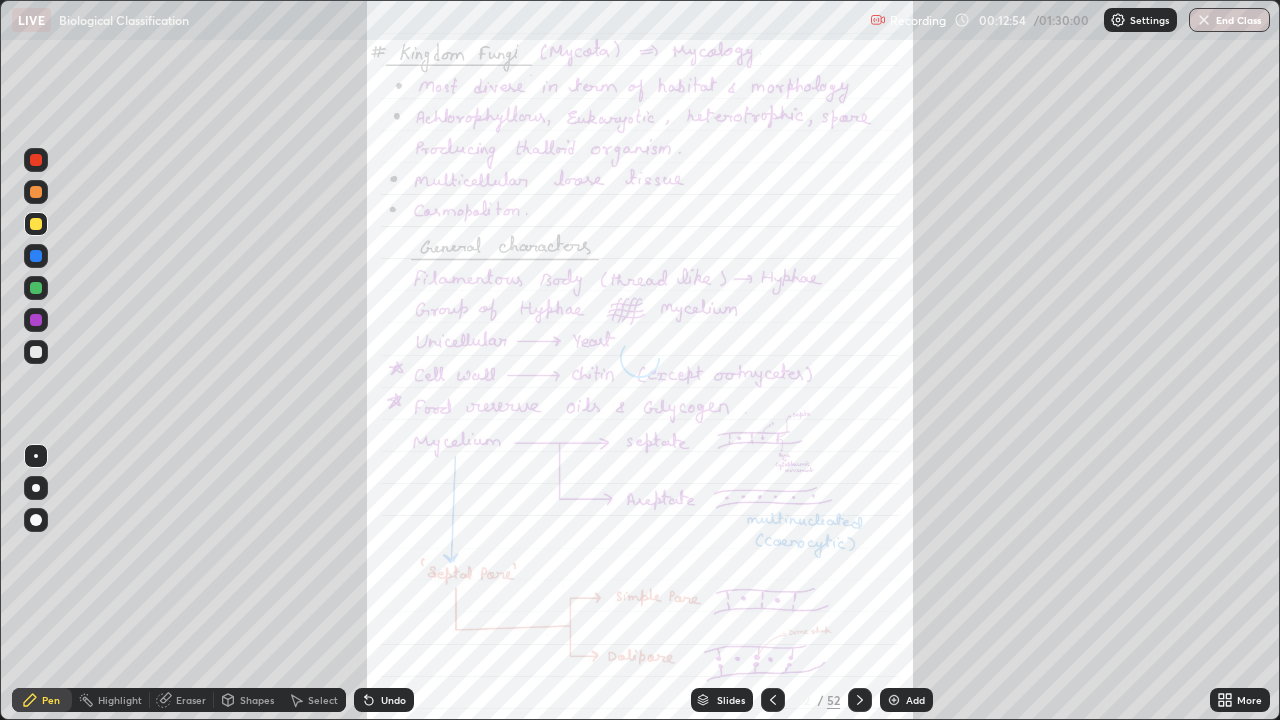 click 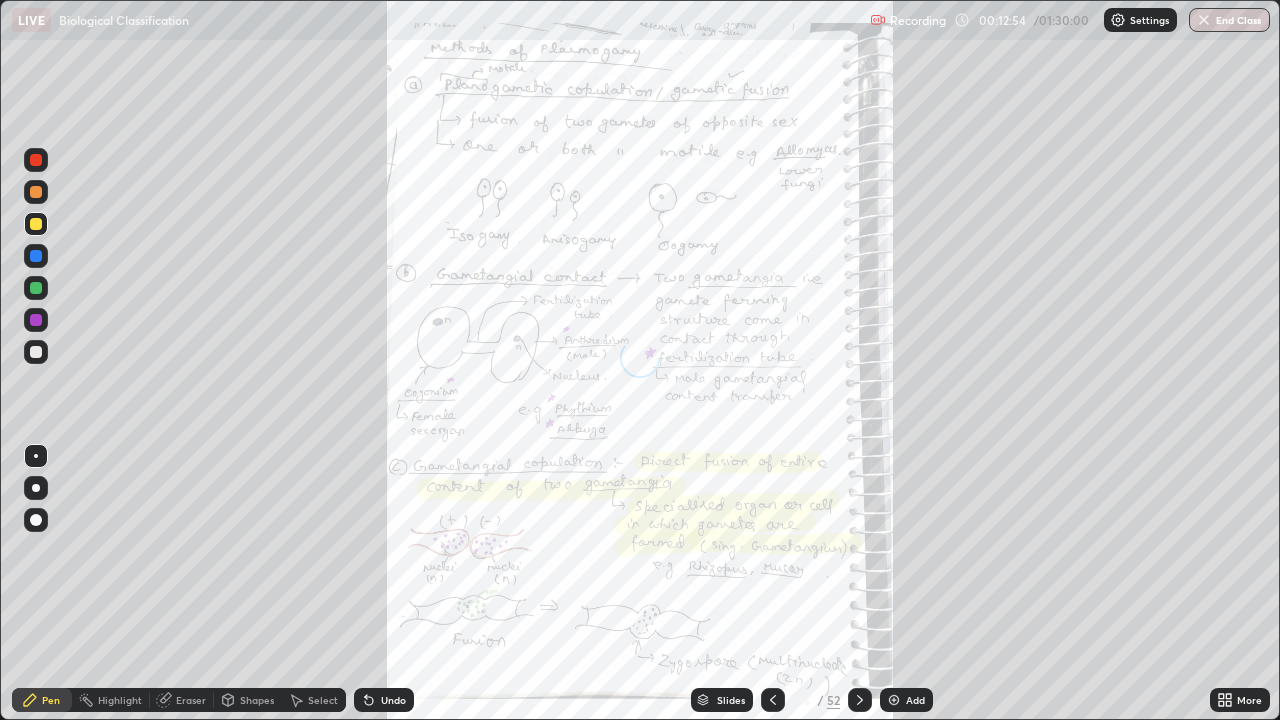 click 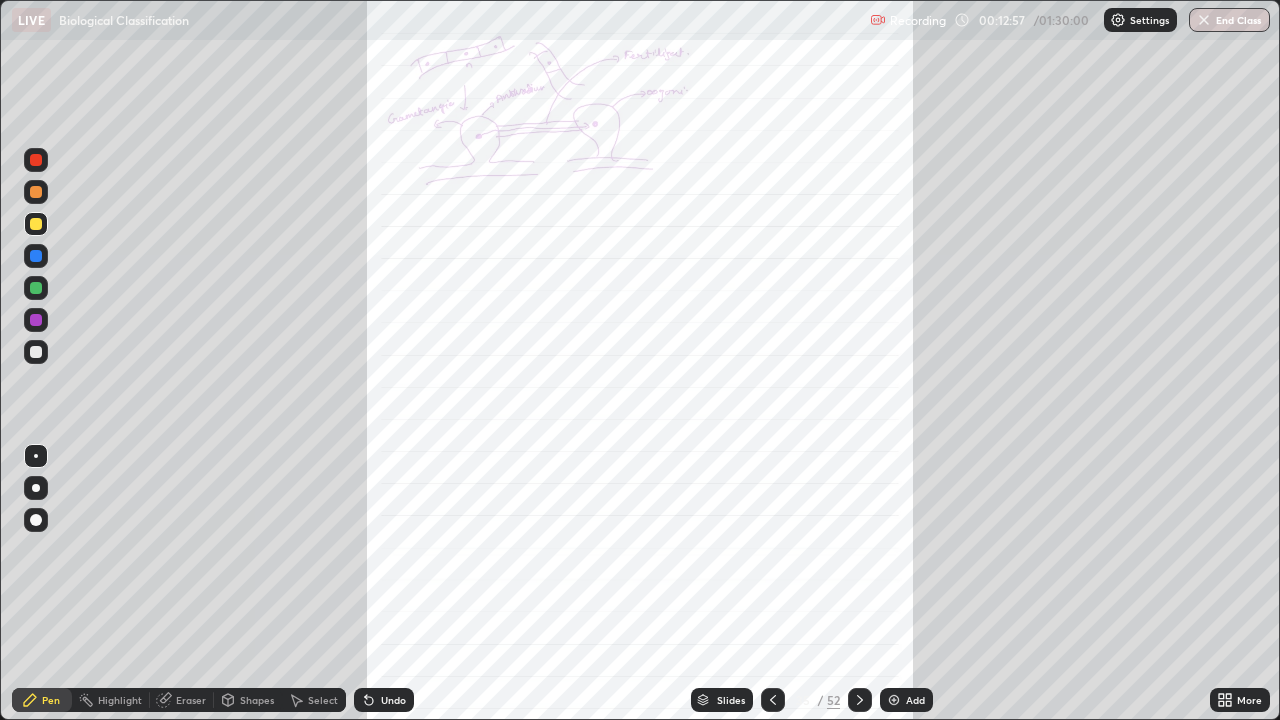 click at bounding box center [860, 700] 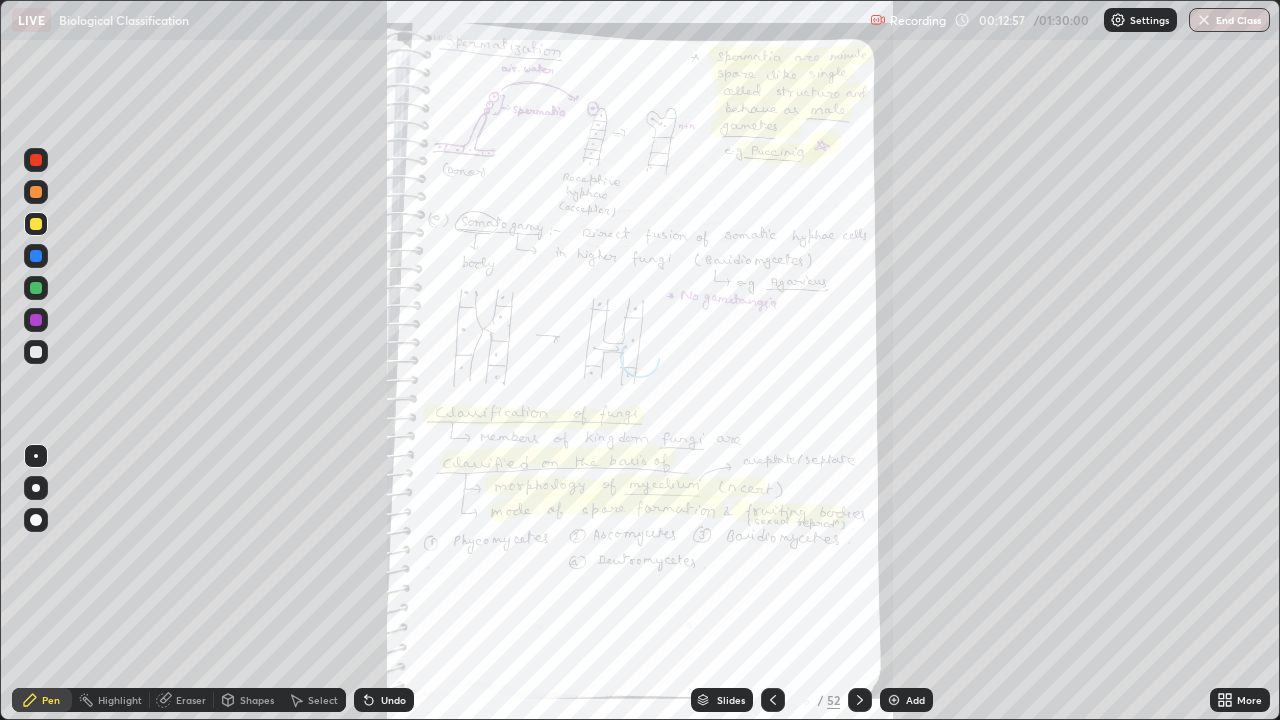 click 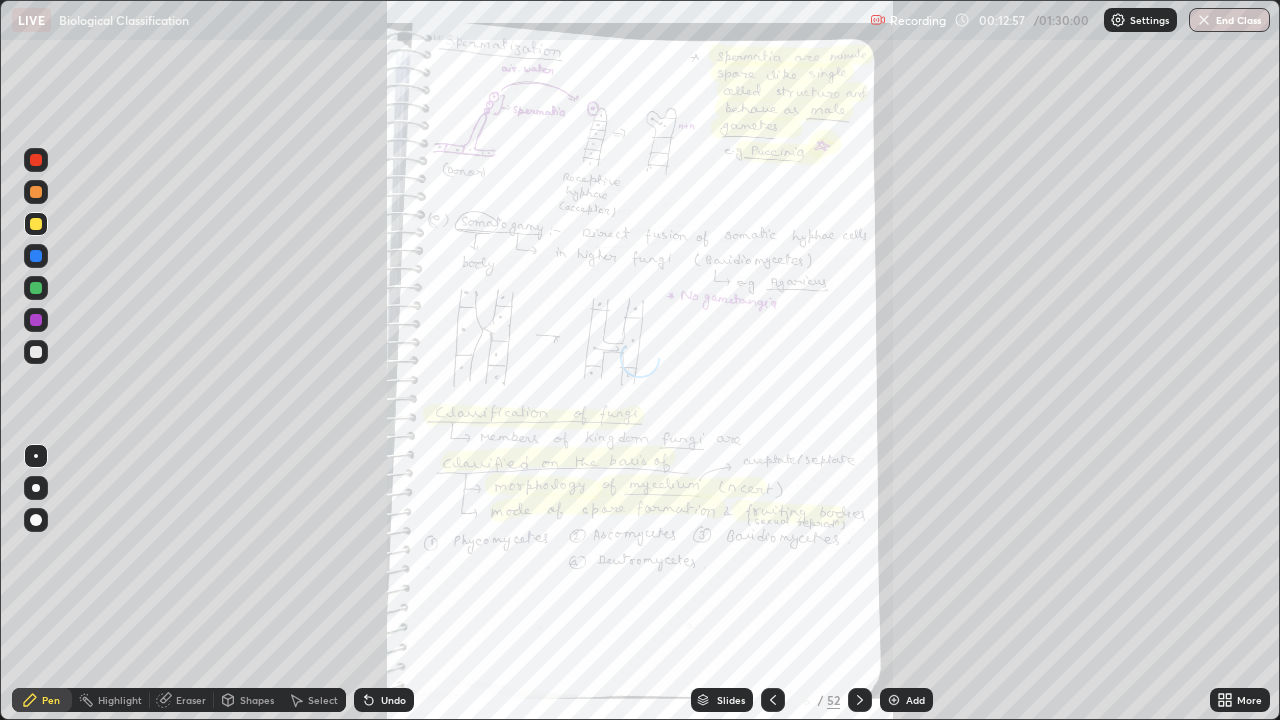 click 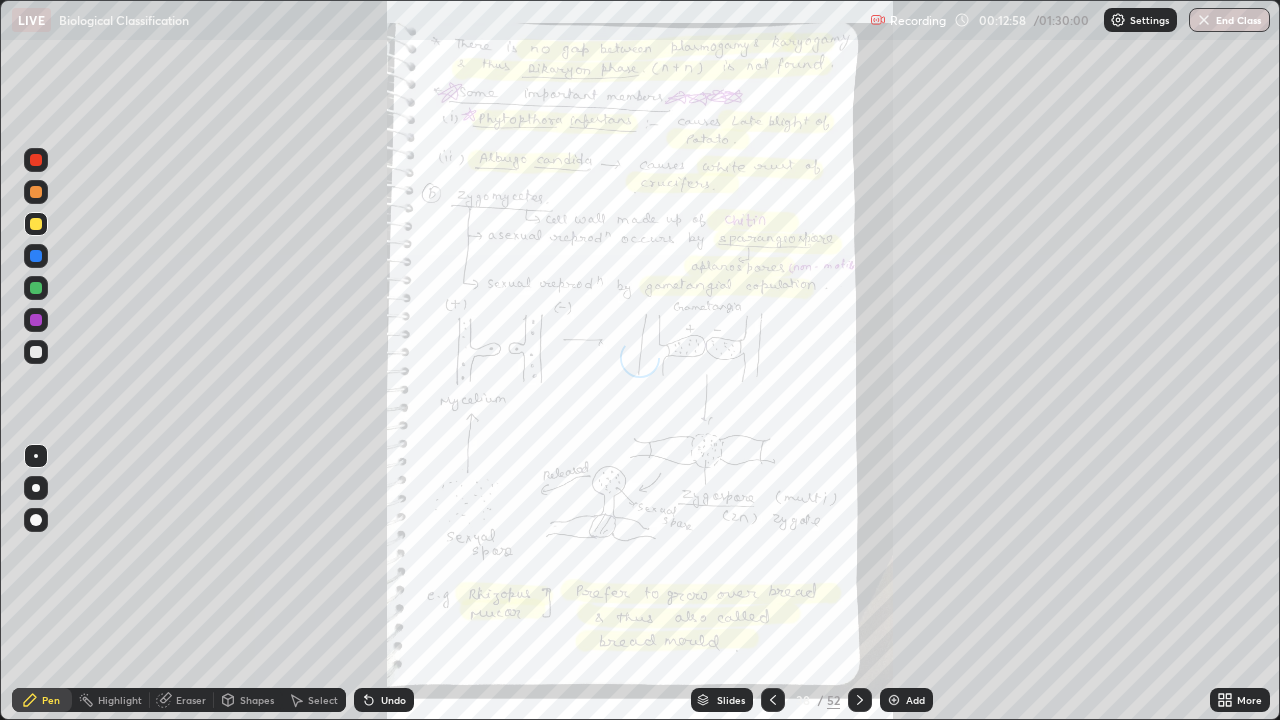 click 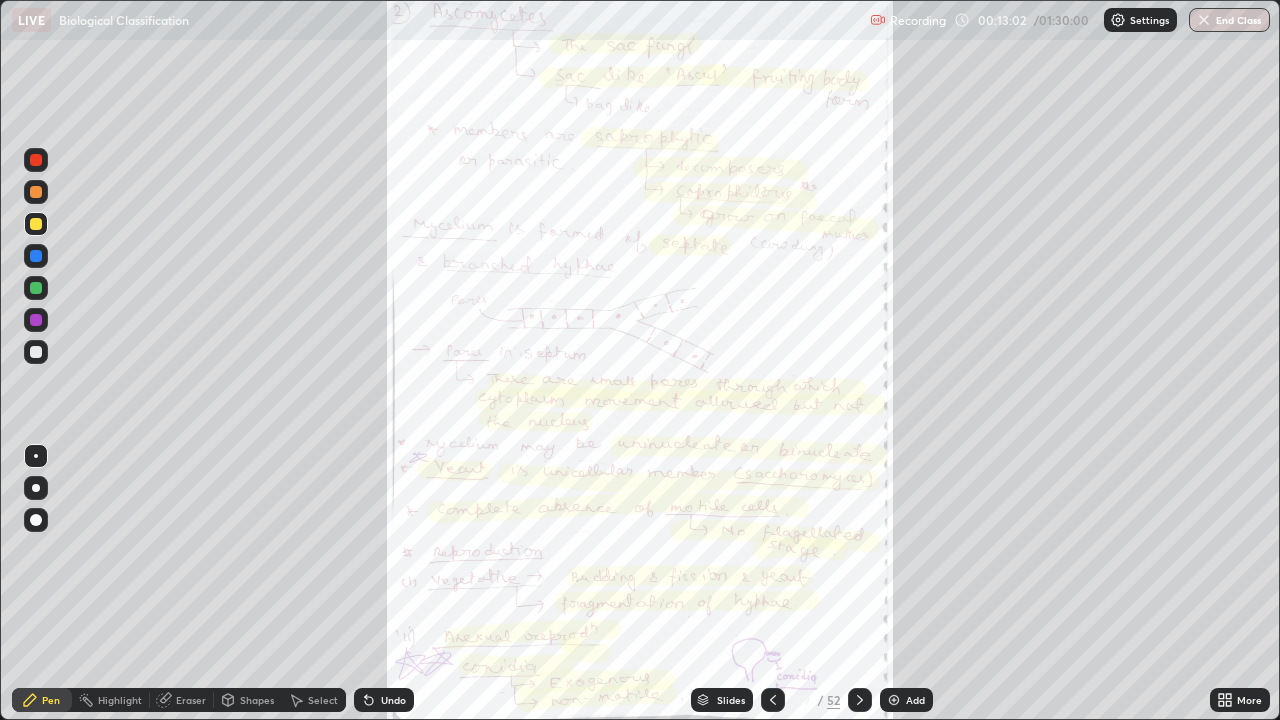 click 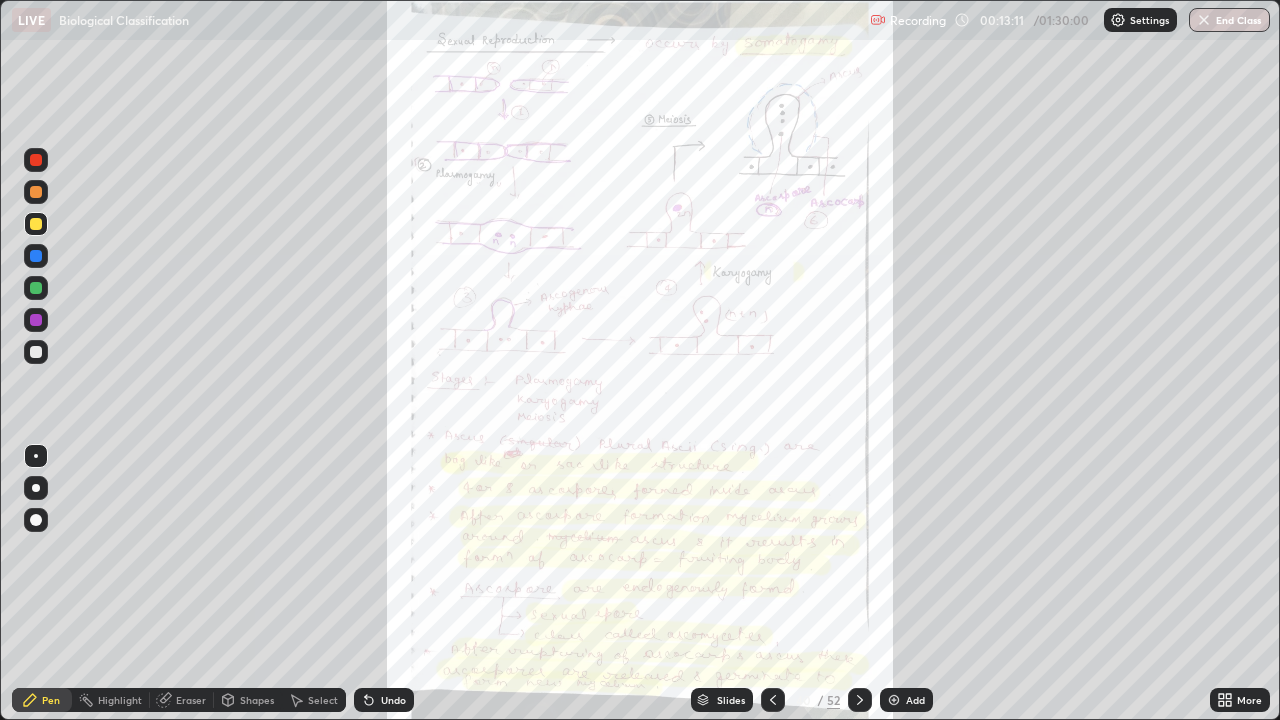 click 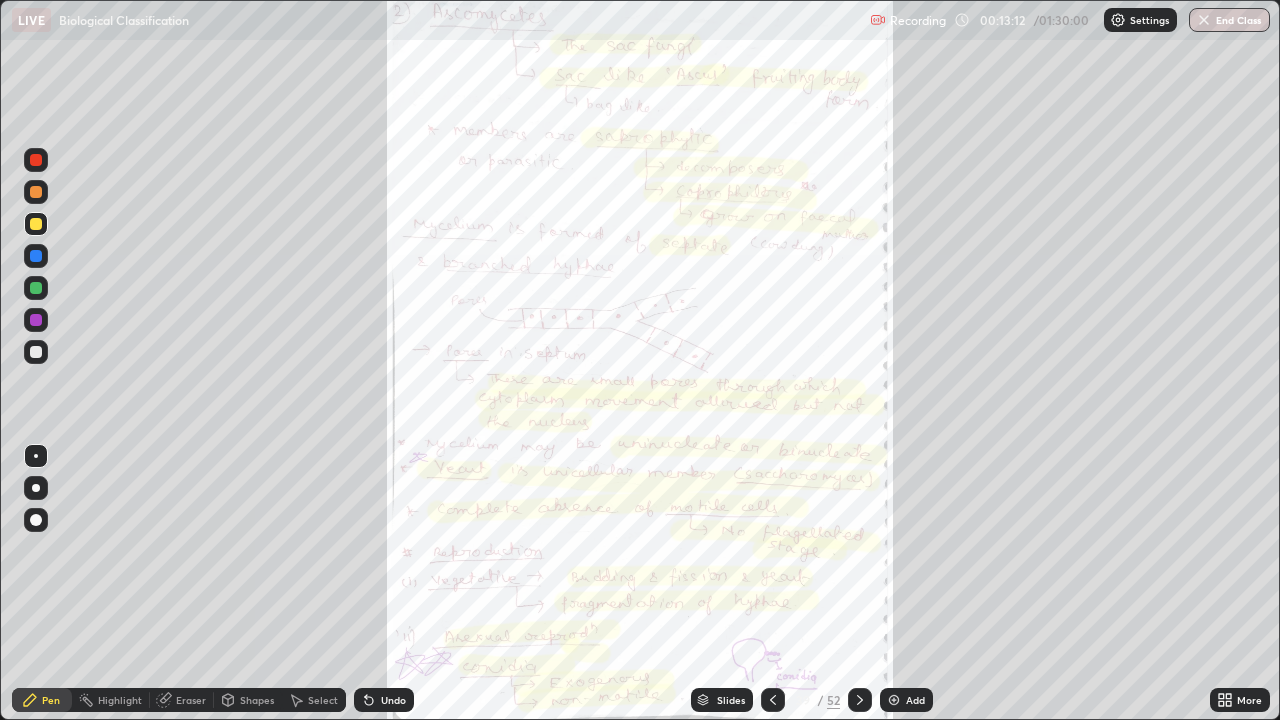click 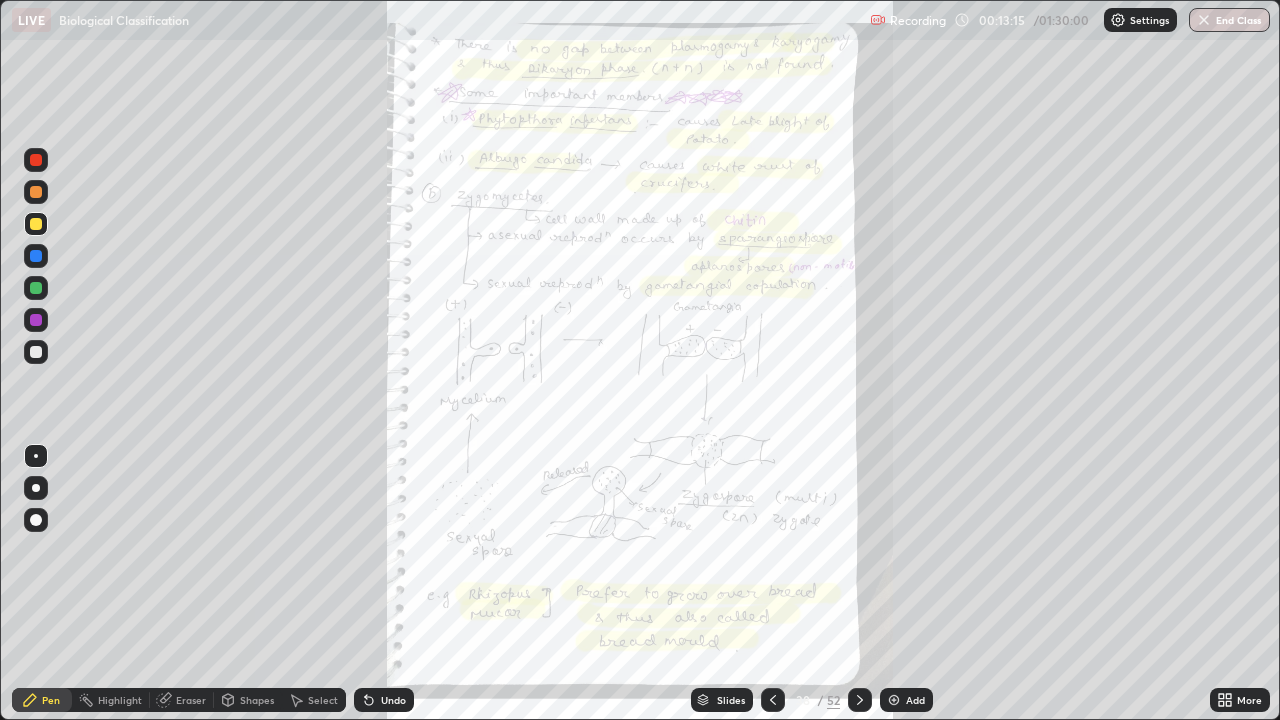 click 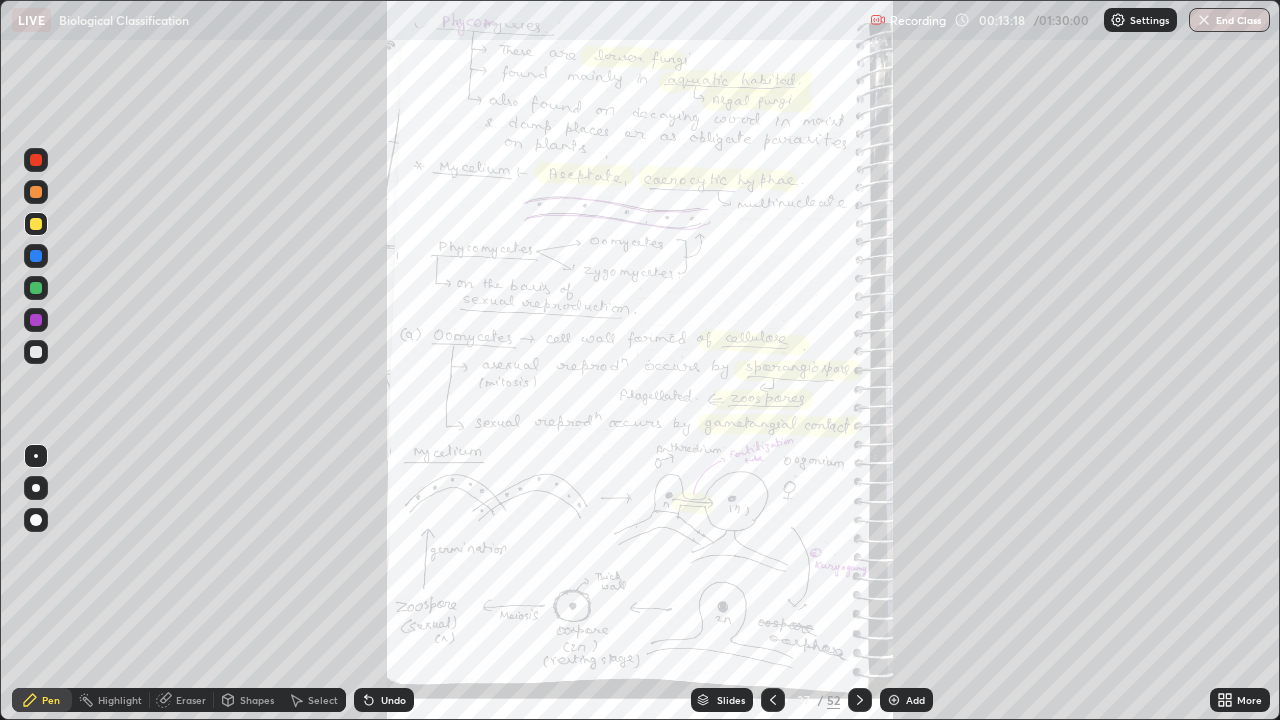 click 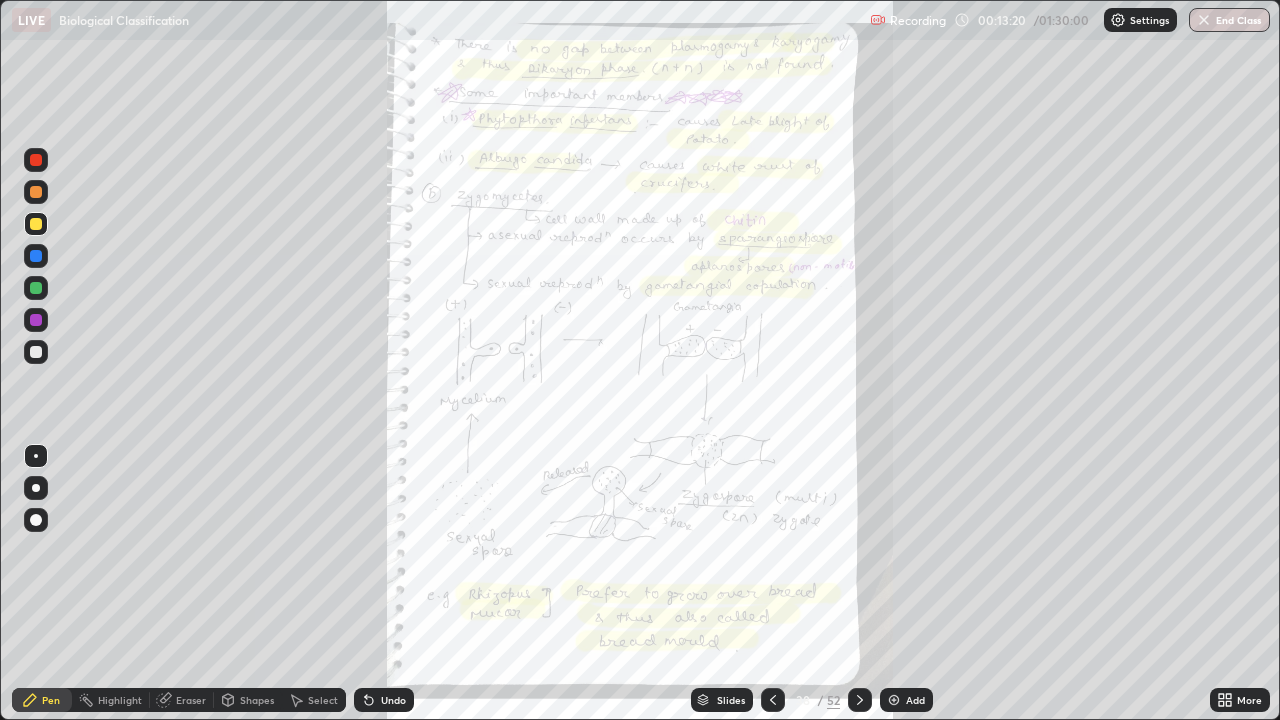 click 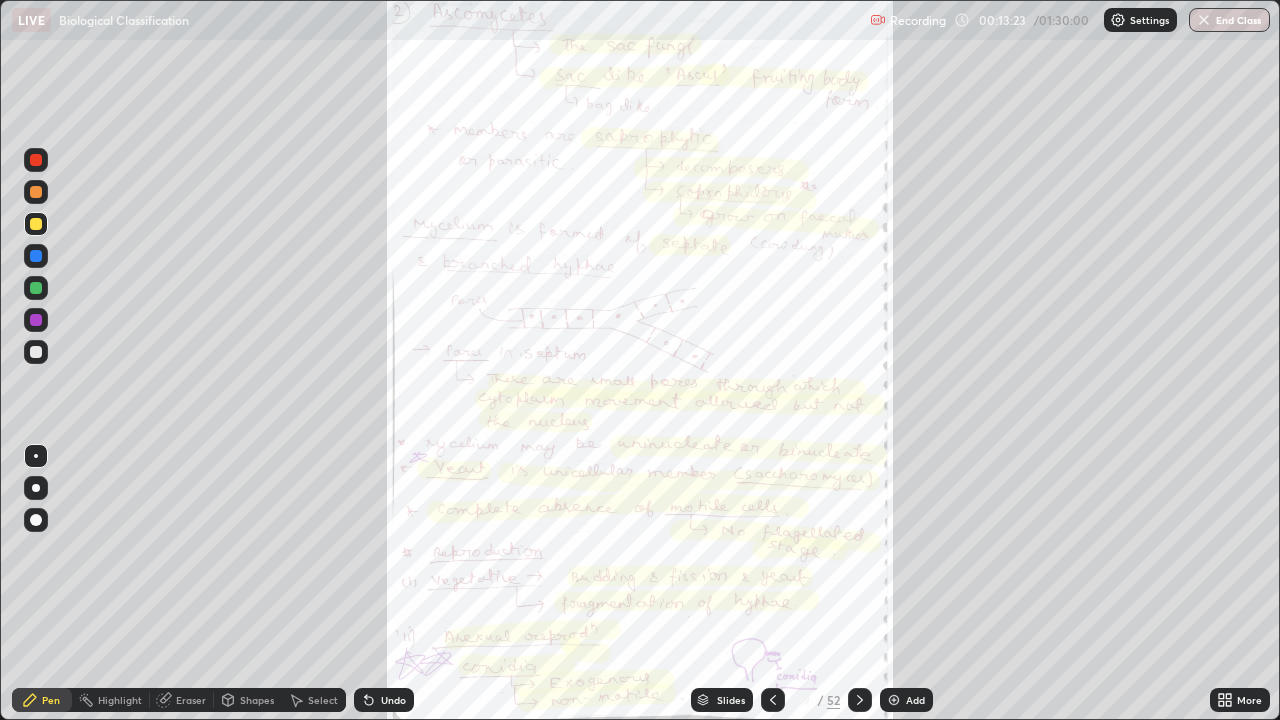 click on "More" at bounding box center (1249, 700) 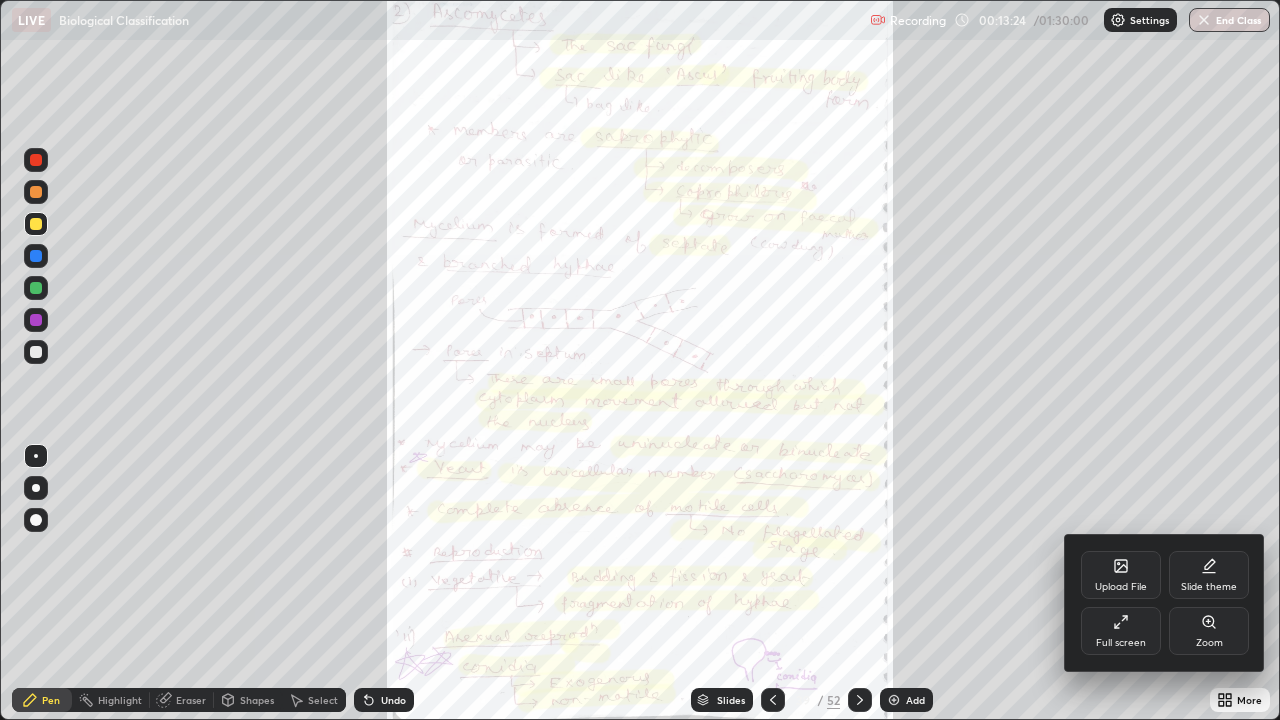 click on "Zoom" at bounding box center [1209, 643] 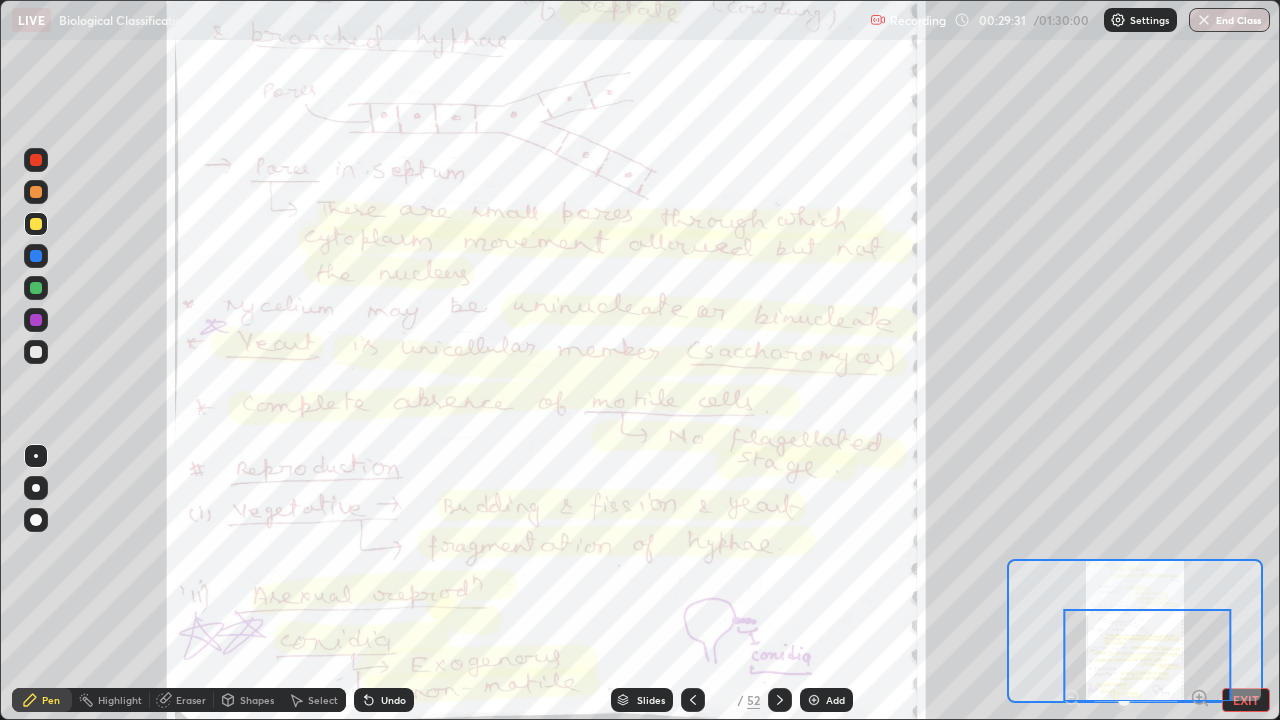 click 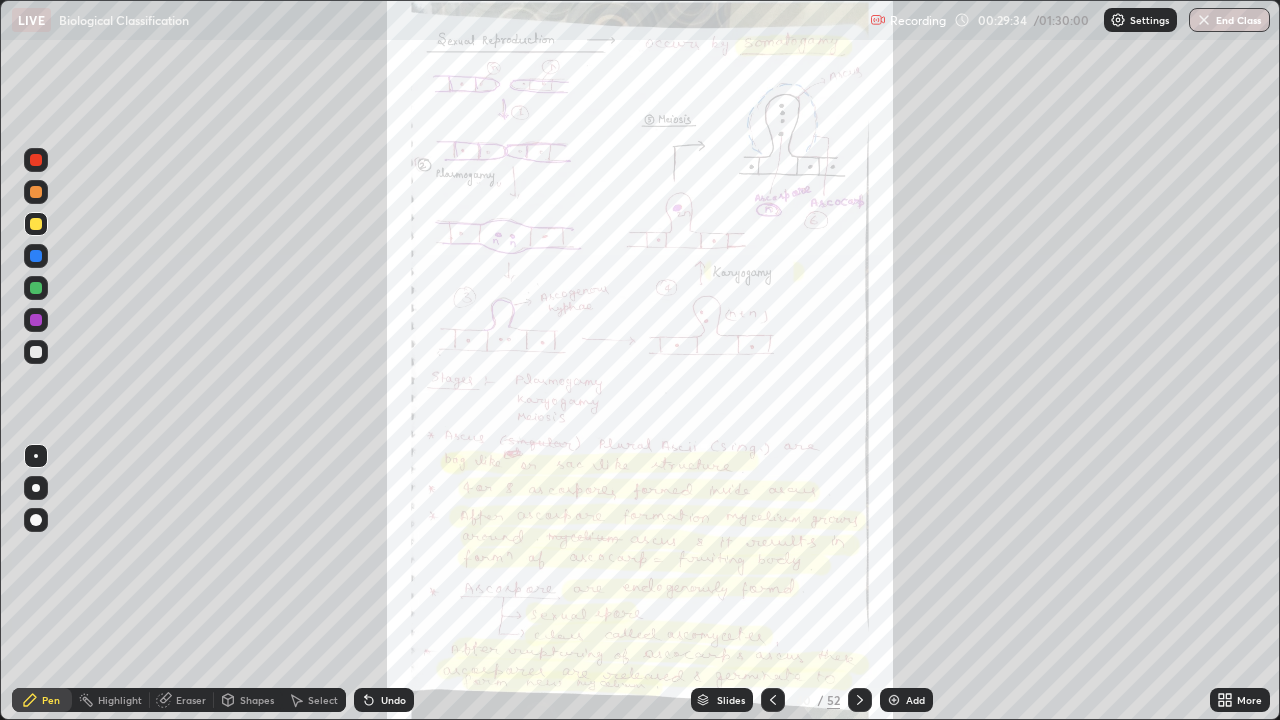 click 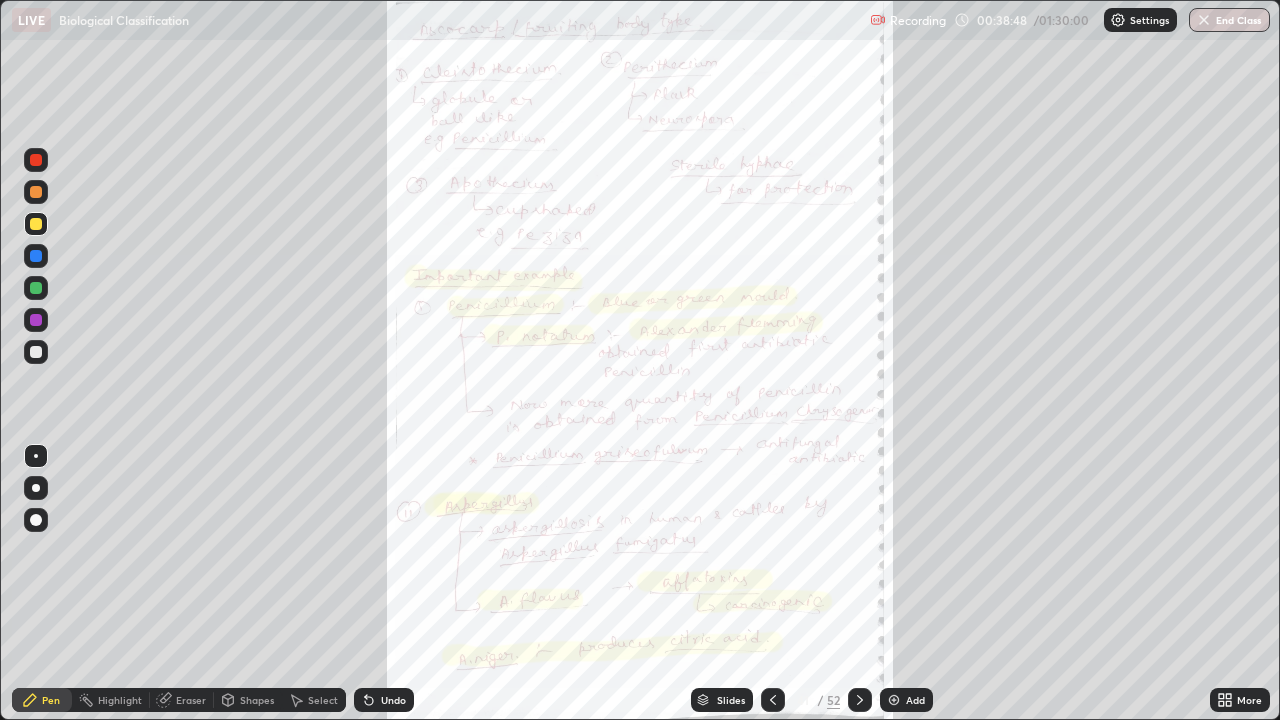 click on "More" at bounding box center (1240, 700) 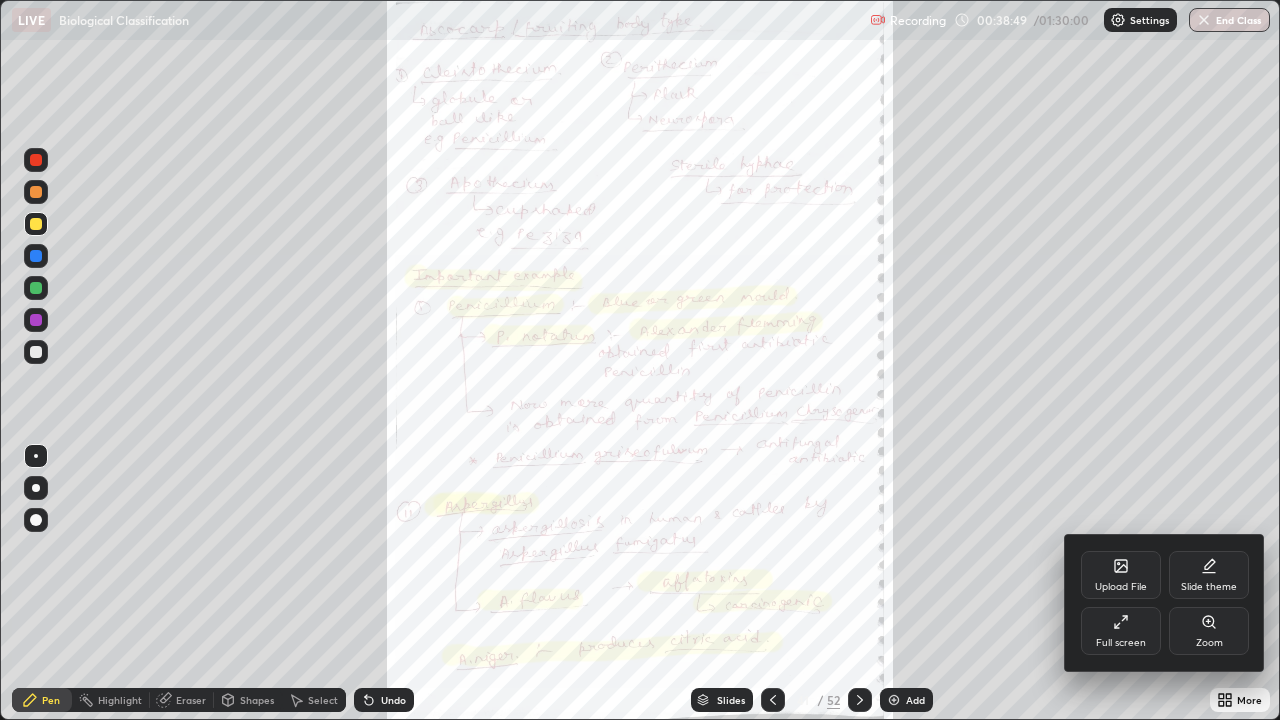 click on "Zoom" at bounding box center [1209, 643] 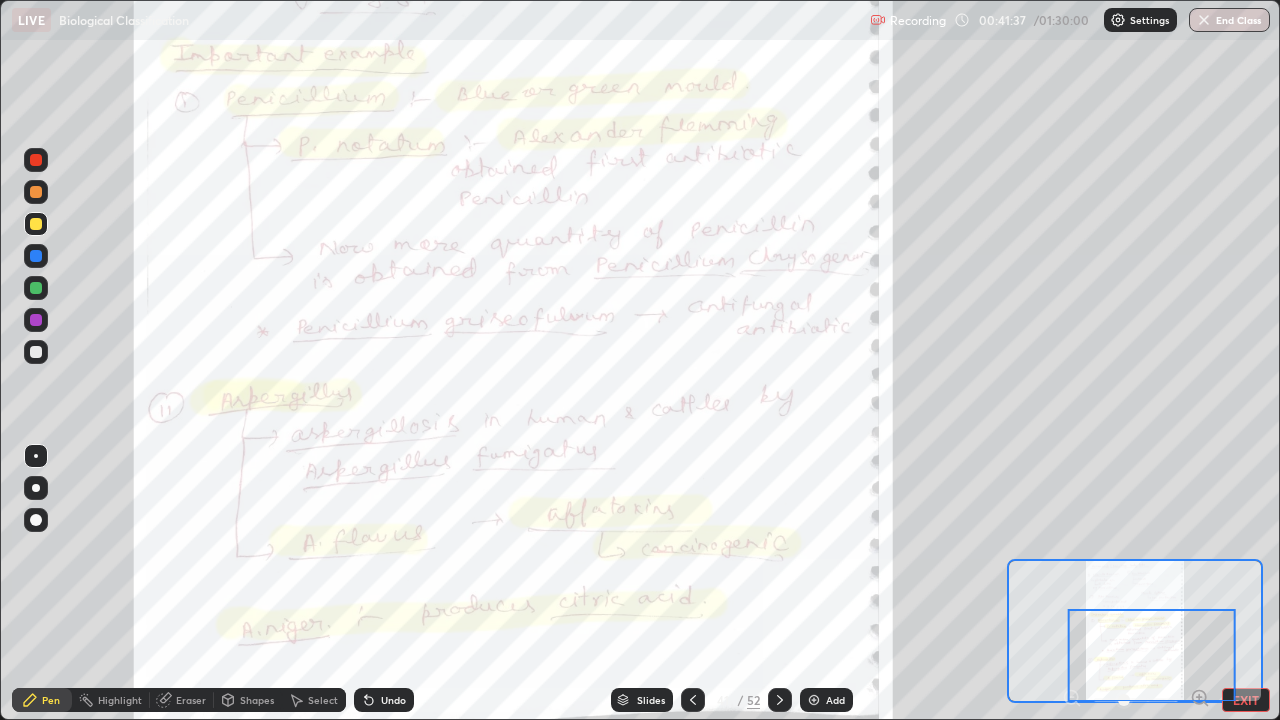 click 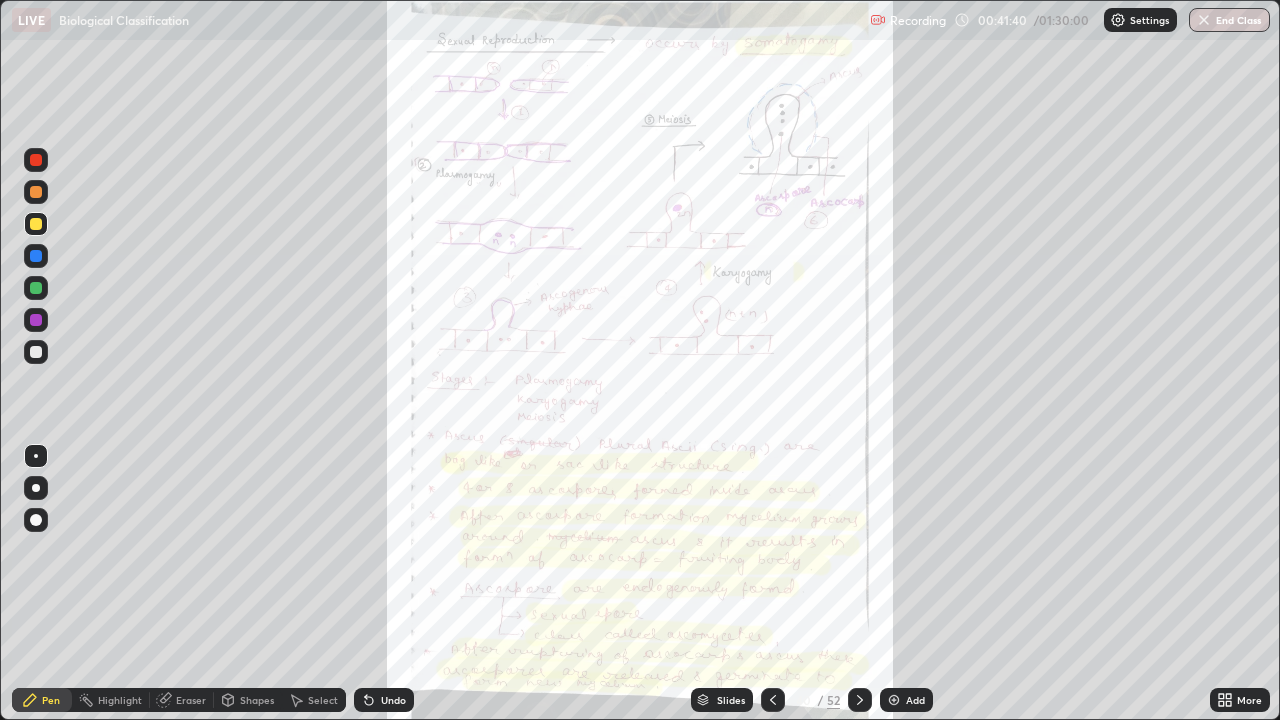 click 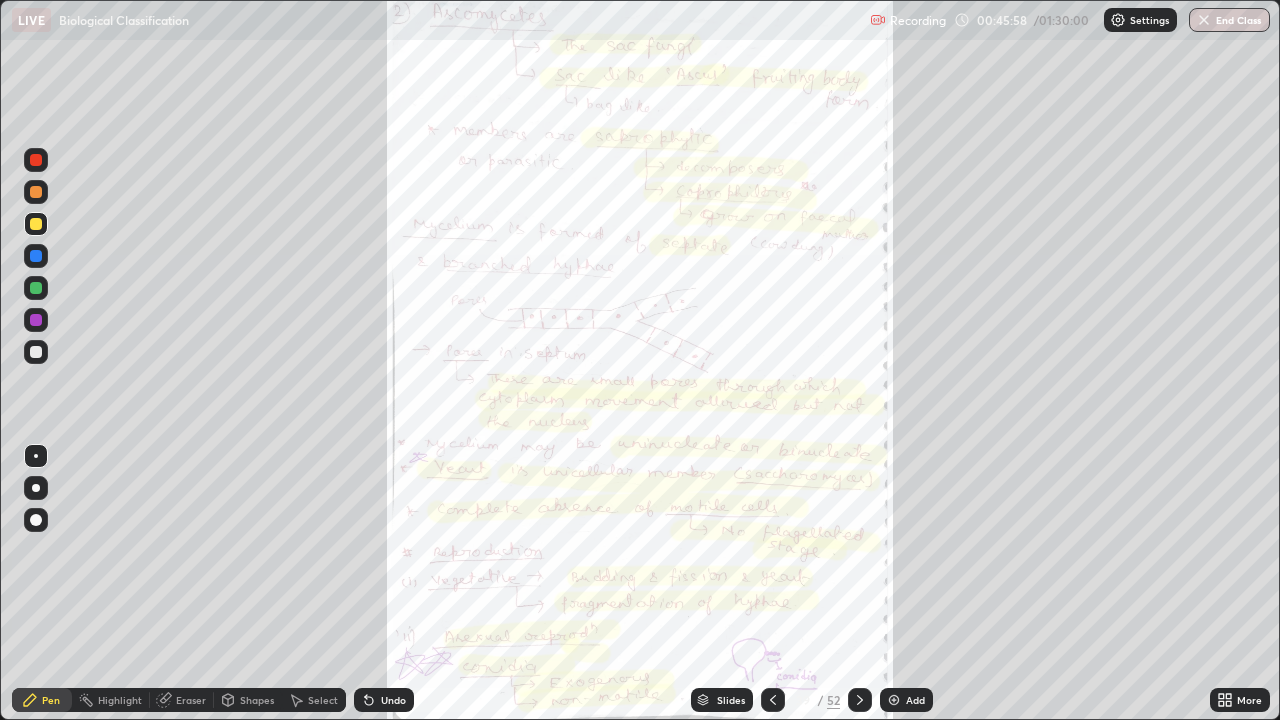 click 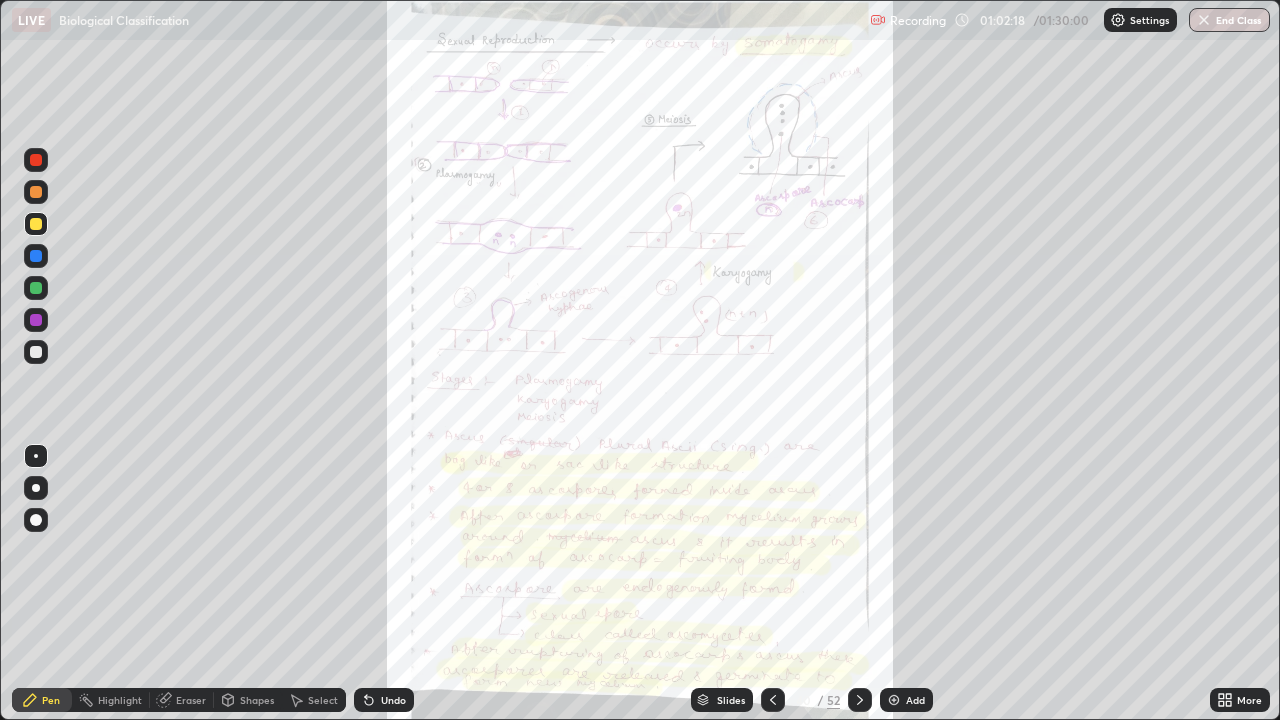 click at bounding box center [860, 700] 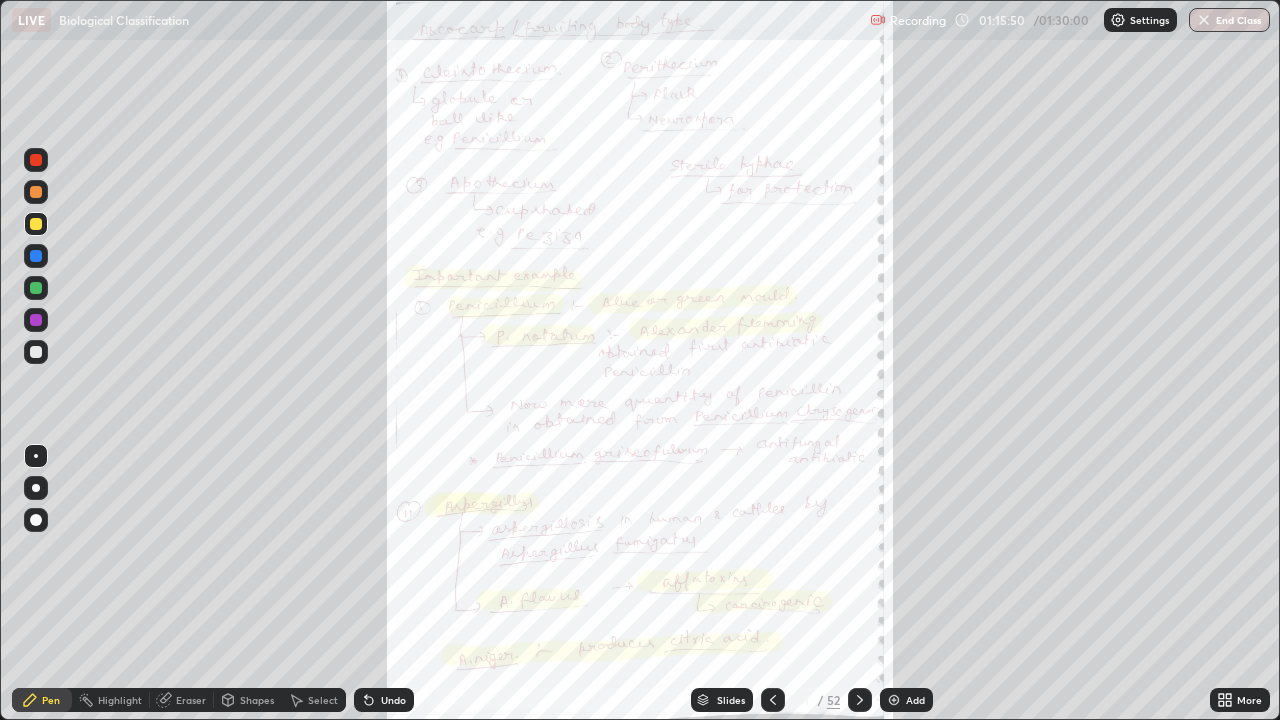 click at bounding box center [860, 700] 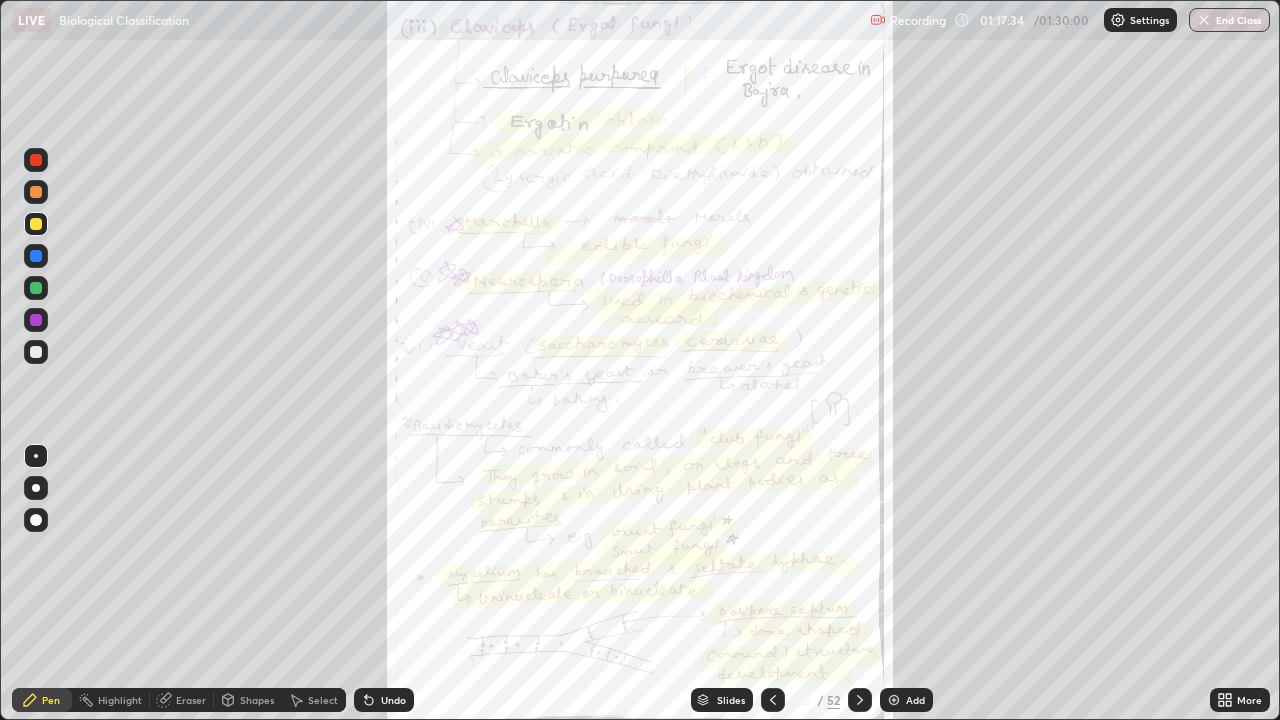 click 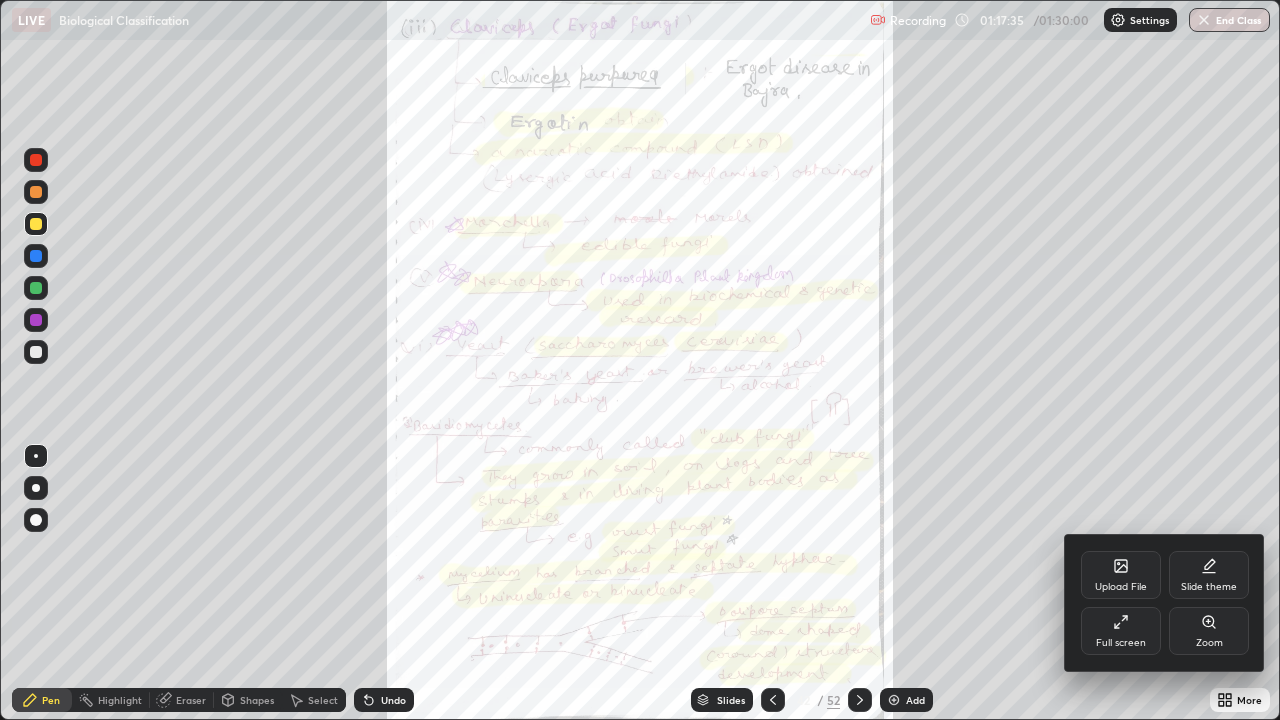 click on "Zoom" at bounding box center [1209, 643] 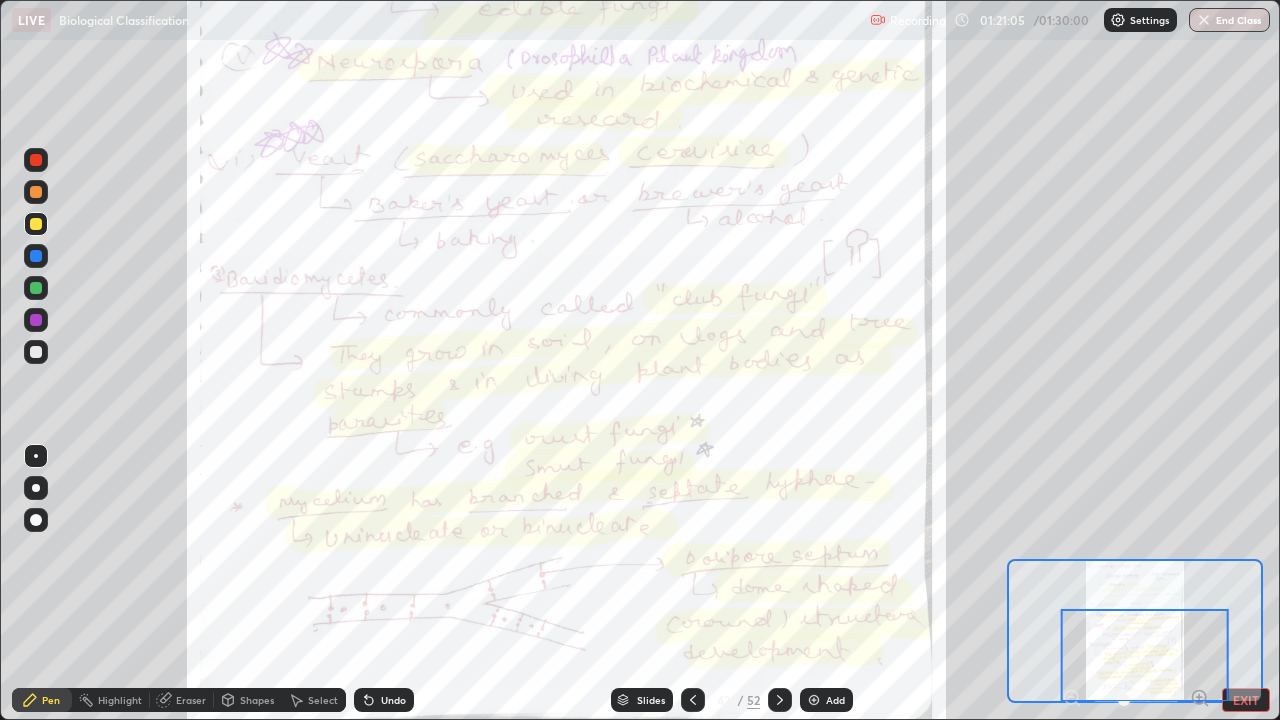 click 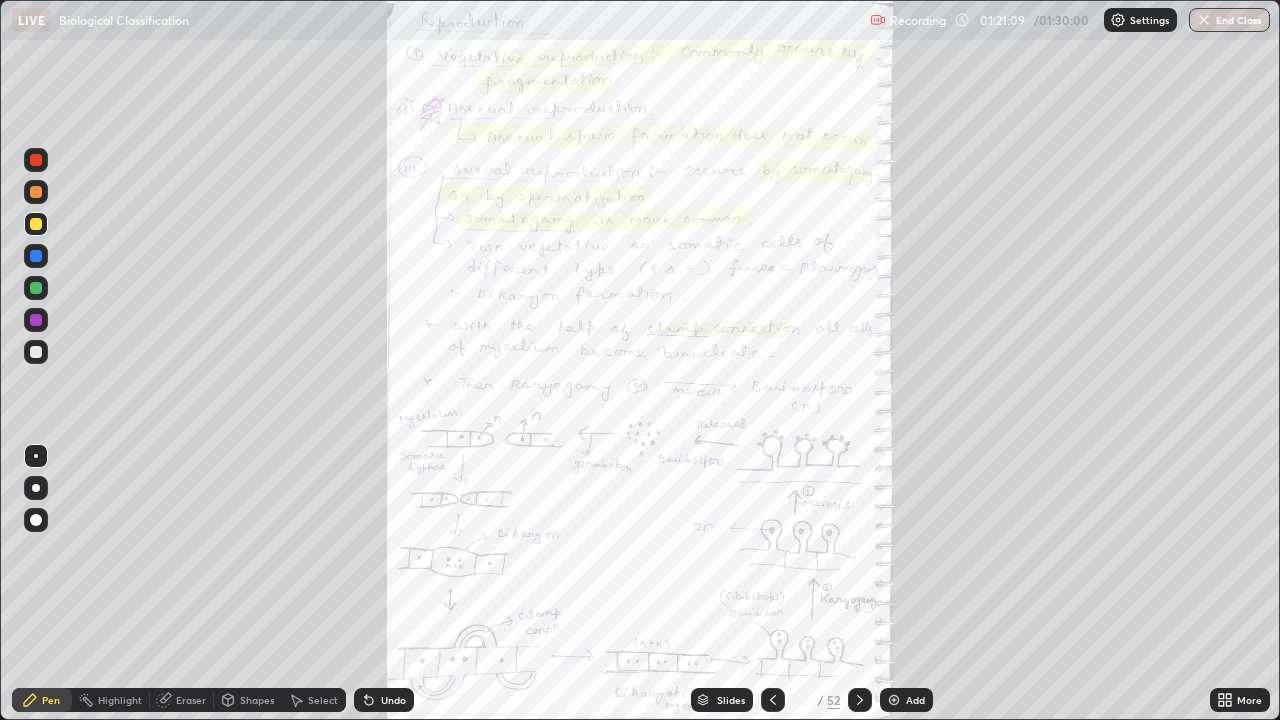 click on "More" at bounding box center (1249, 700) 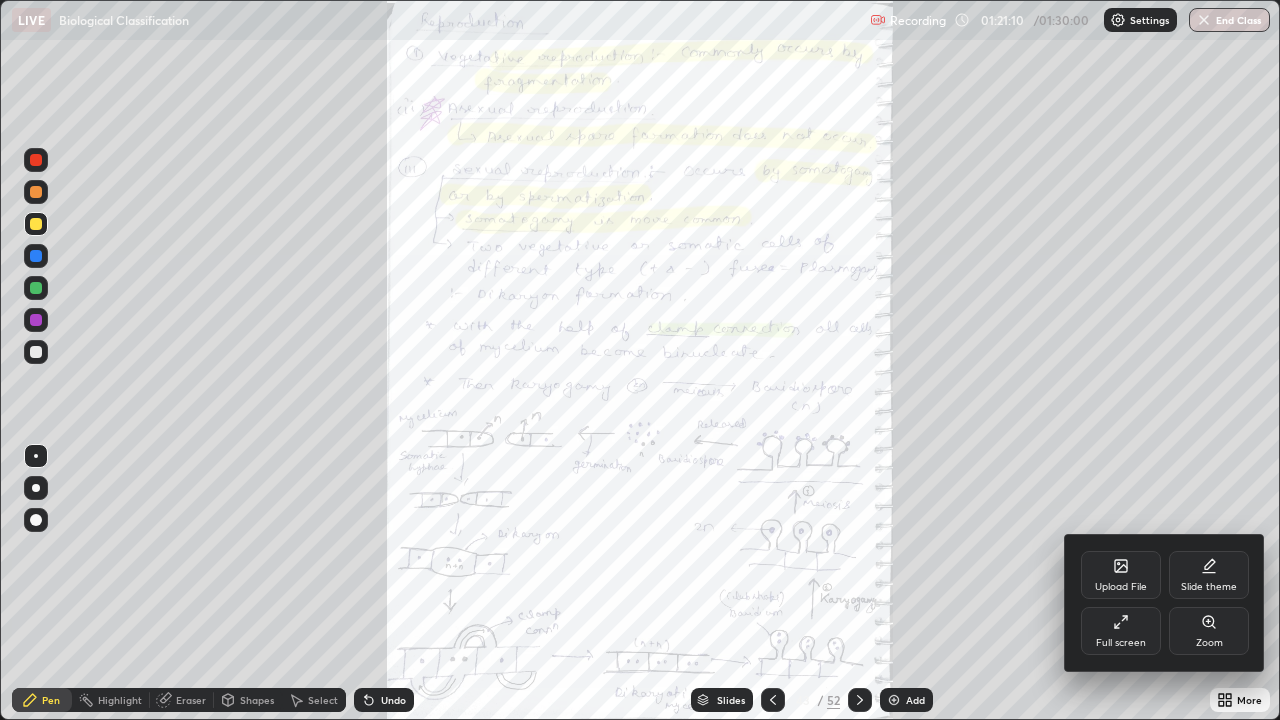 click on "Zoom" at bounding box center [1209, 631] 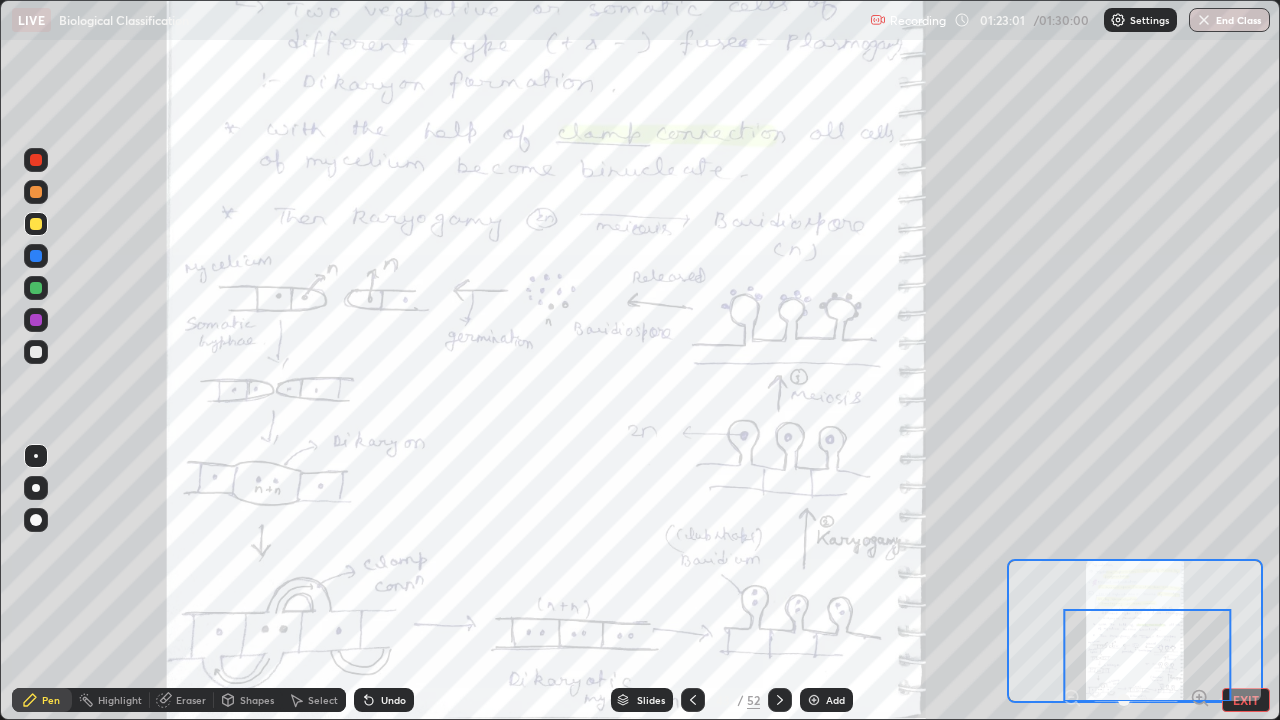 click at bounding box center (36, 320) 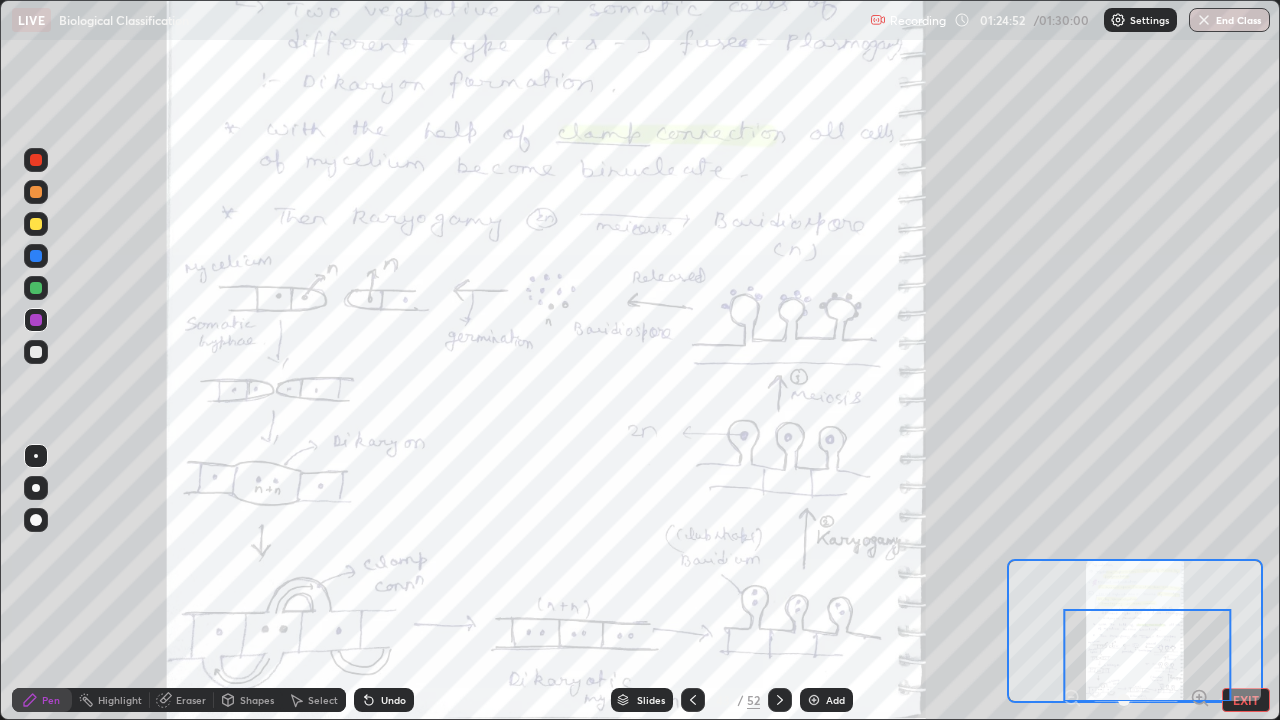 click at bounding box center (780, 700) 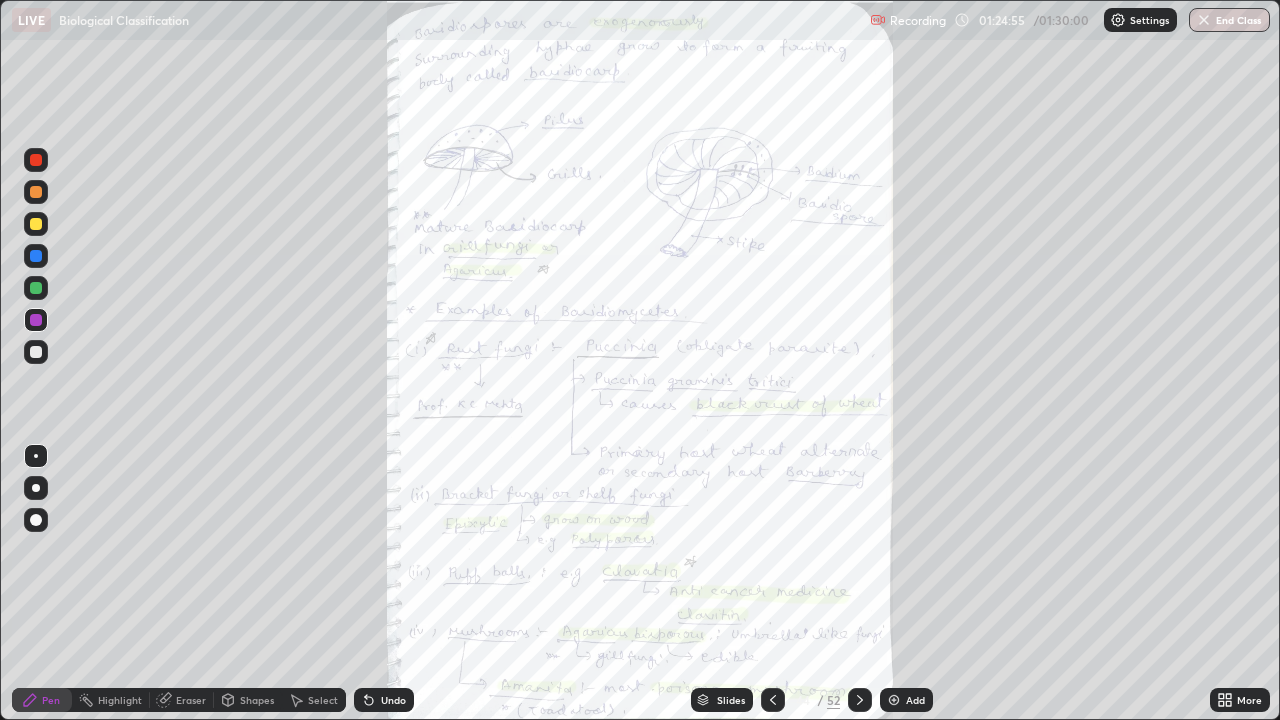 click on "More" at bounding box center (1249, 700) 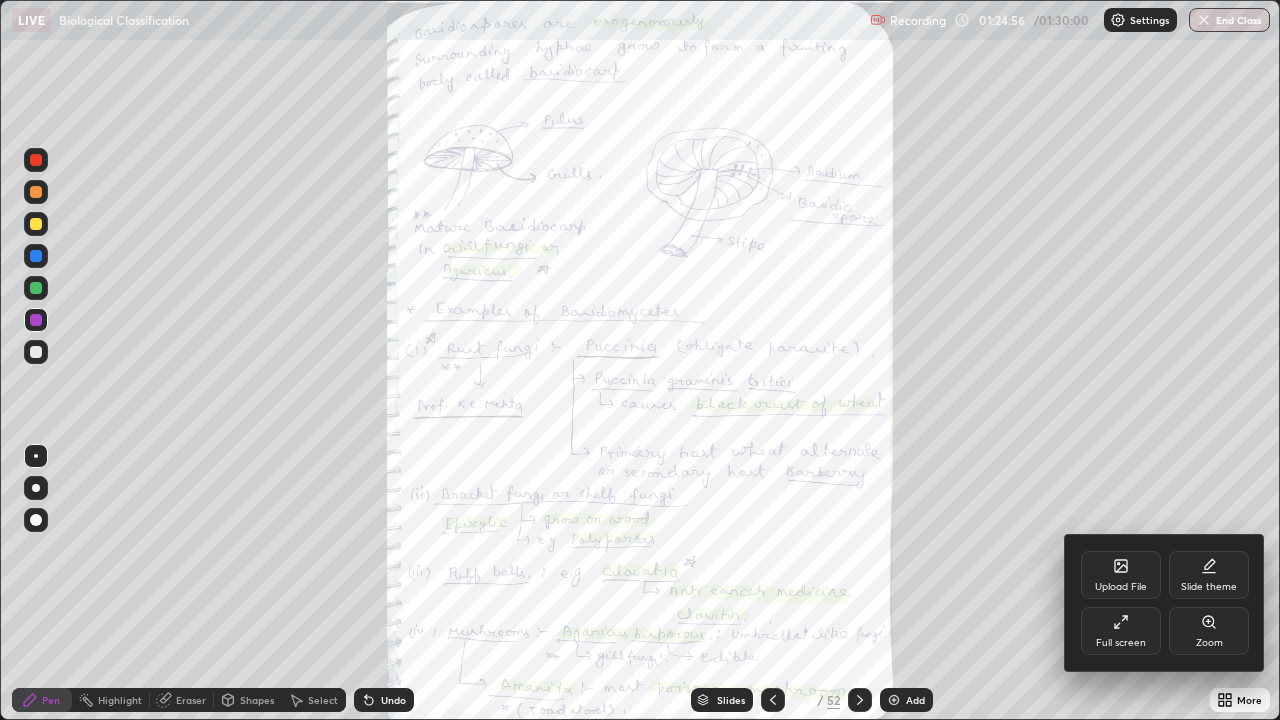 click 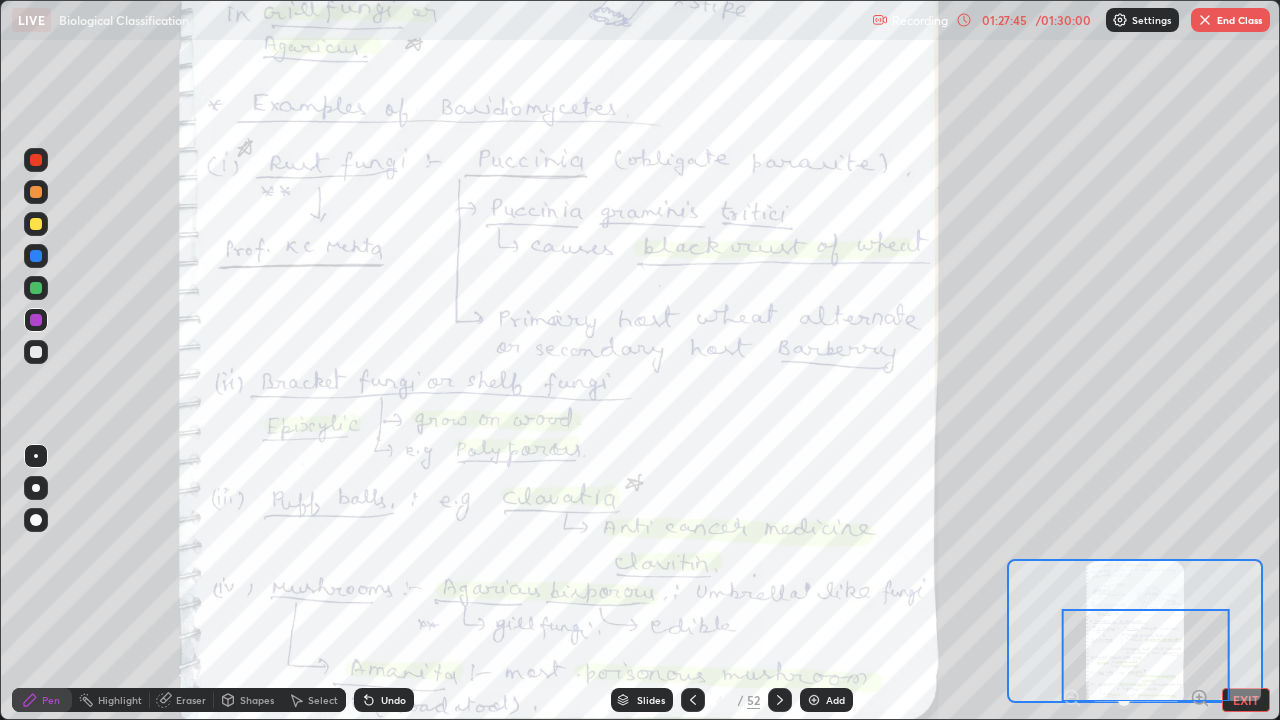 click 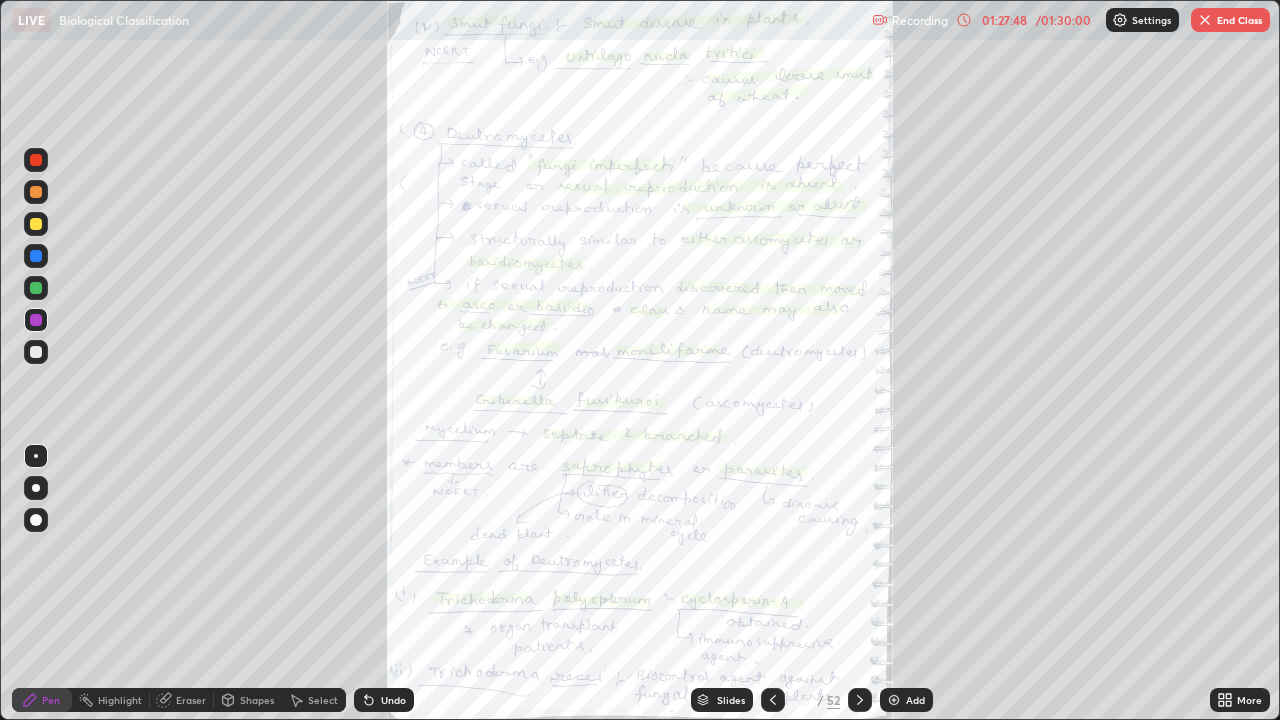 click on "More" at bounding box center (1249, 700) 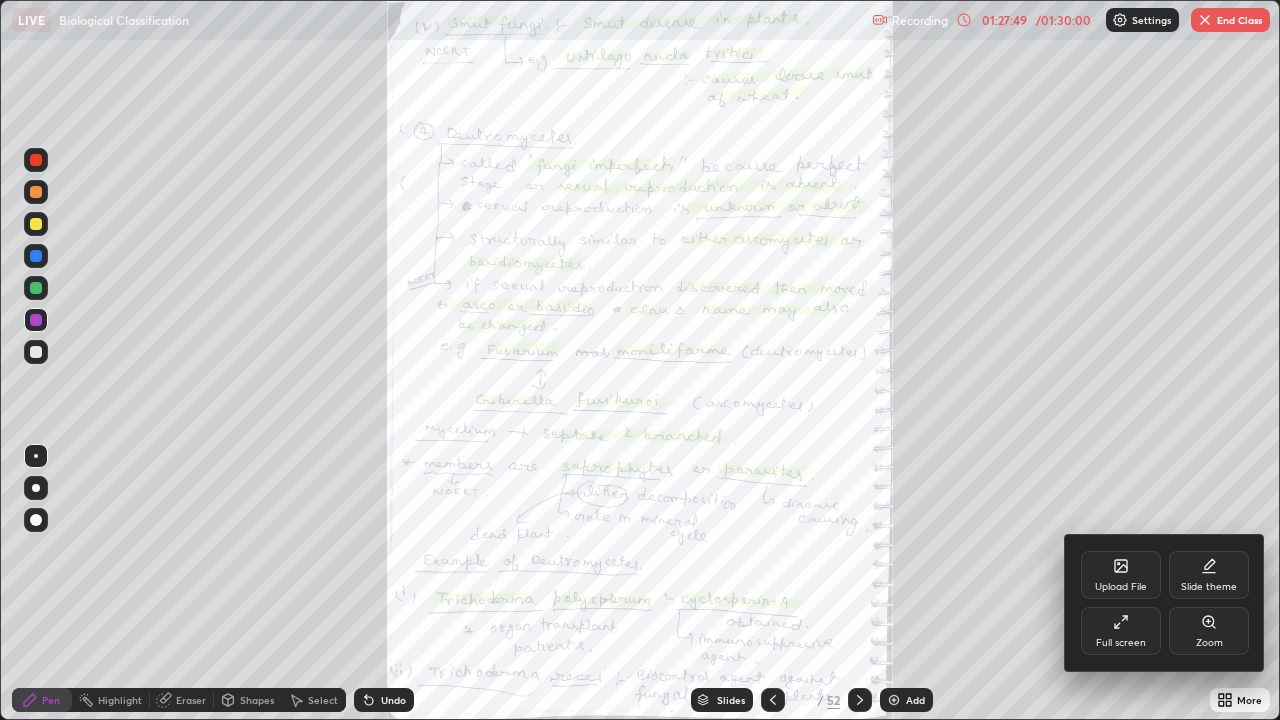 click on "Zoom" at bounding box center [1209, 643] 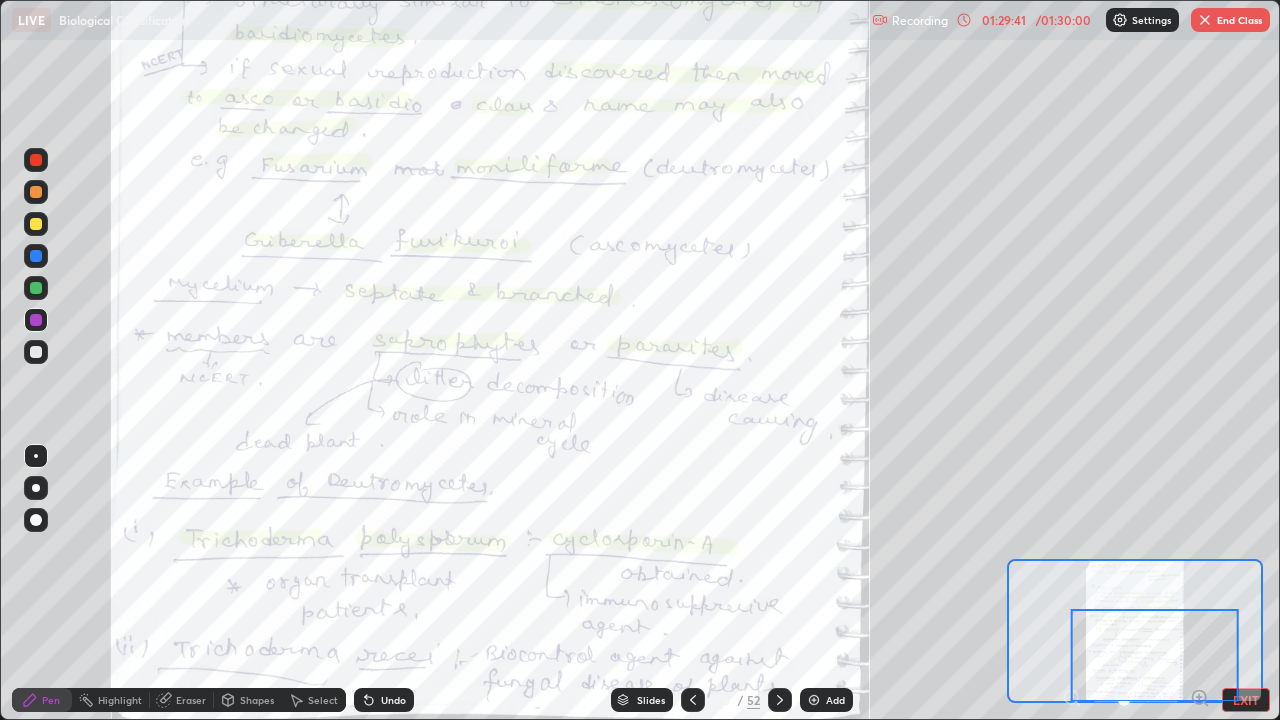 click 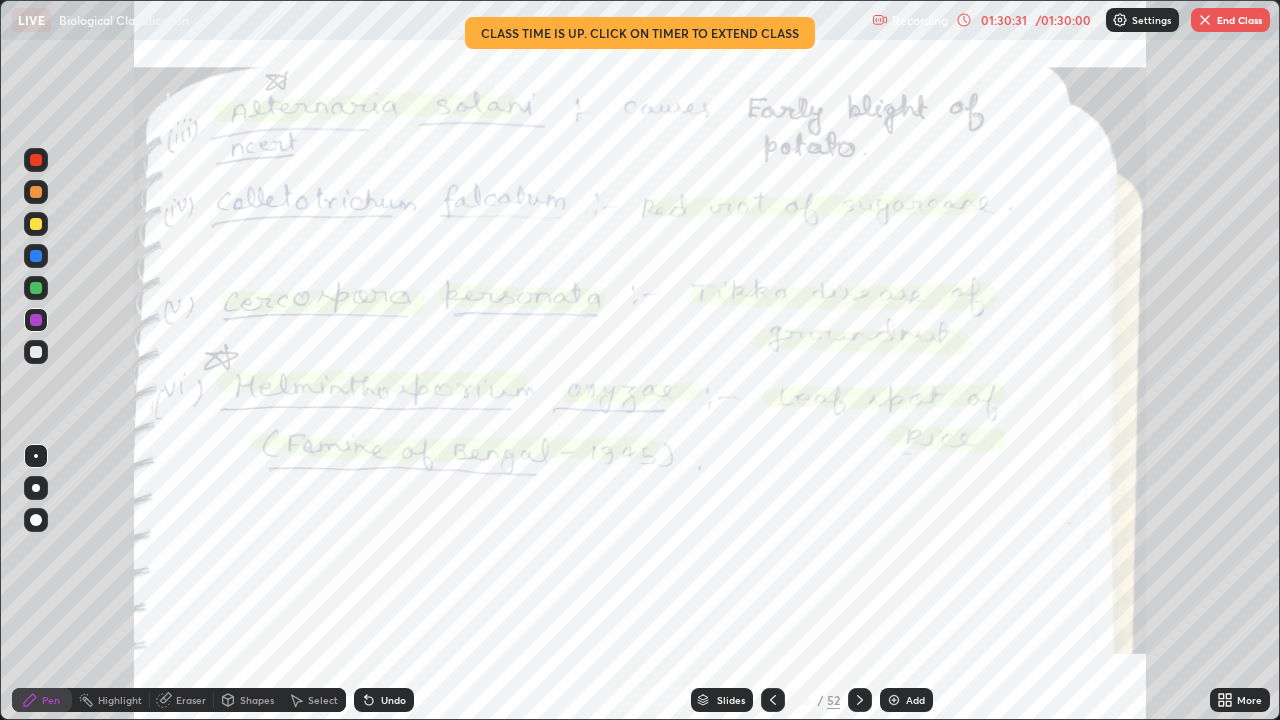 click at bounding box center [894, 700] 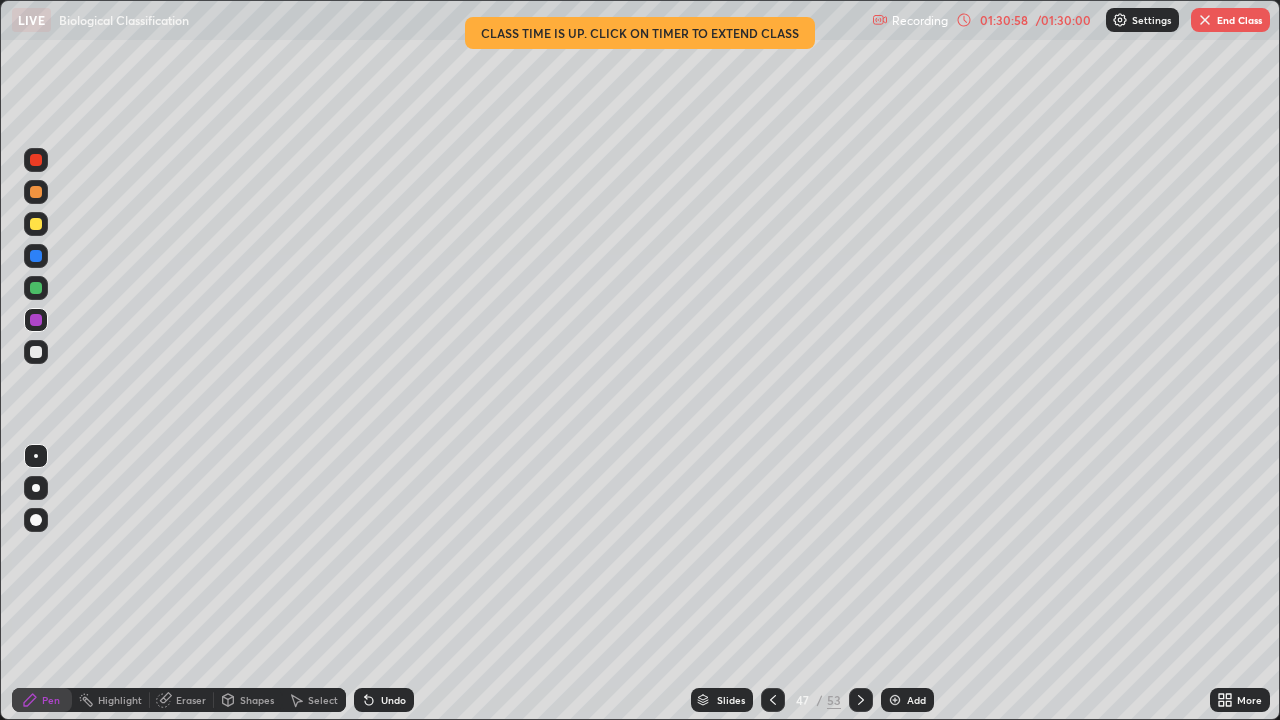 click at bounding box center (36, 352) 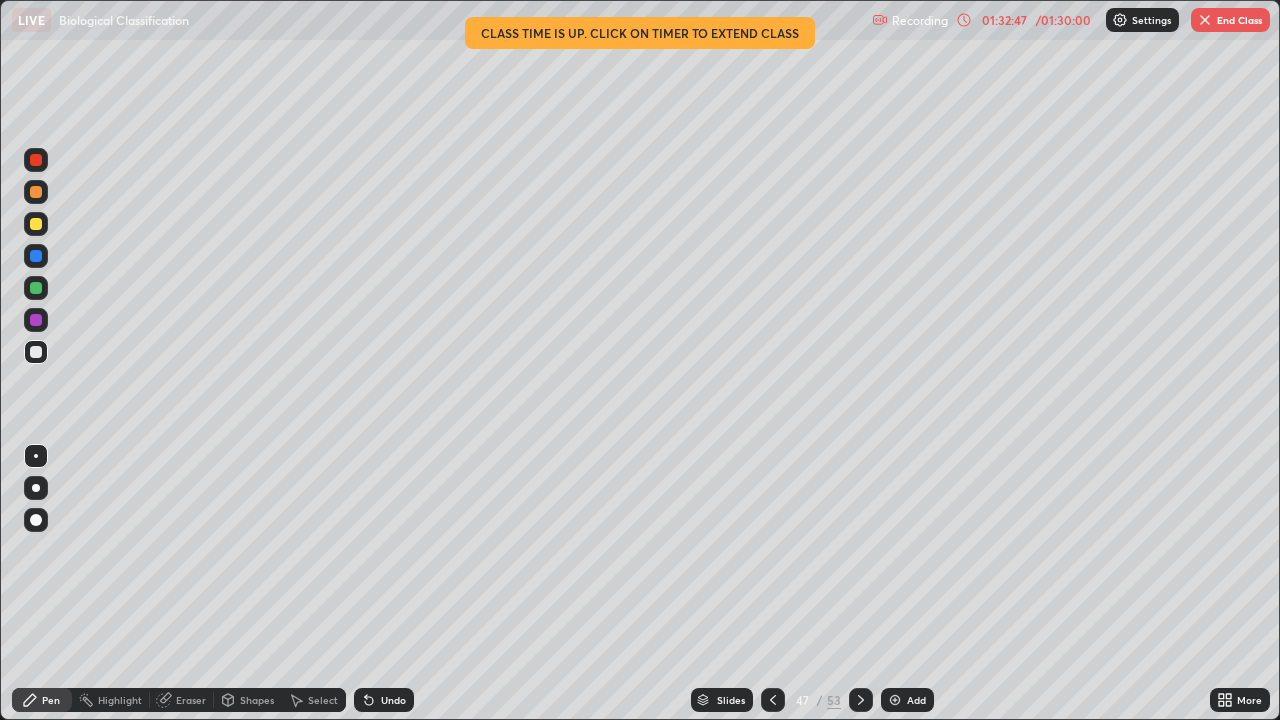 click on "Select" at bounding box center [314, 700] 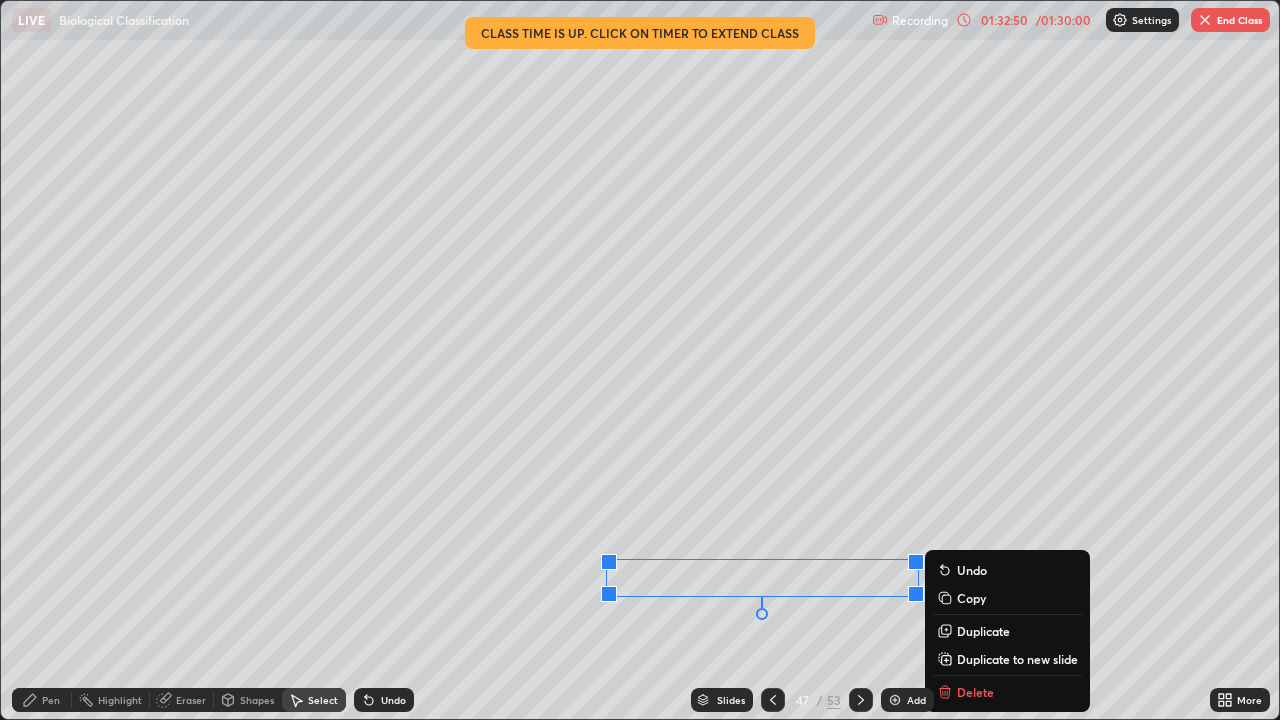 click on "Pen" at bounding box center [42, 700] 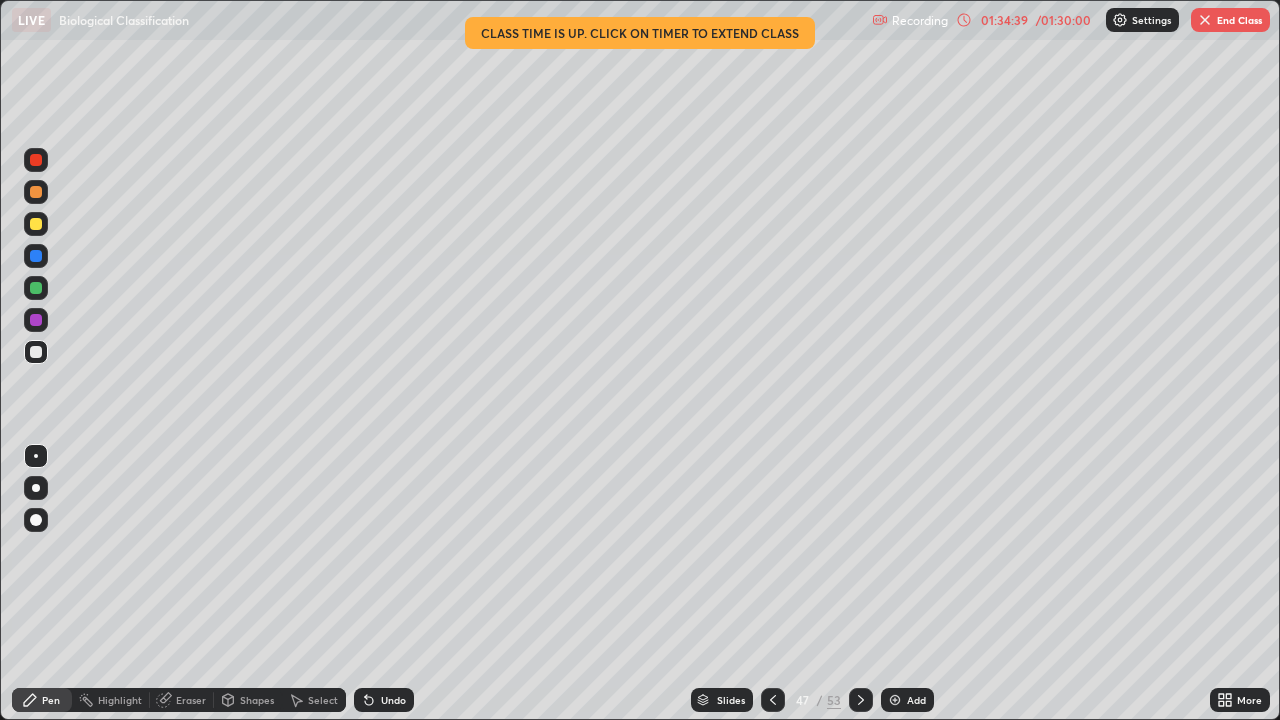 click at bounding box center [1205, 20] 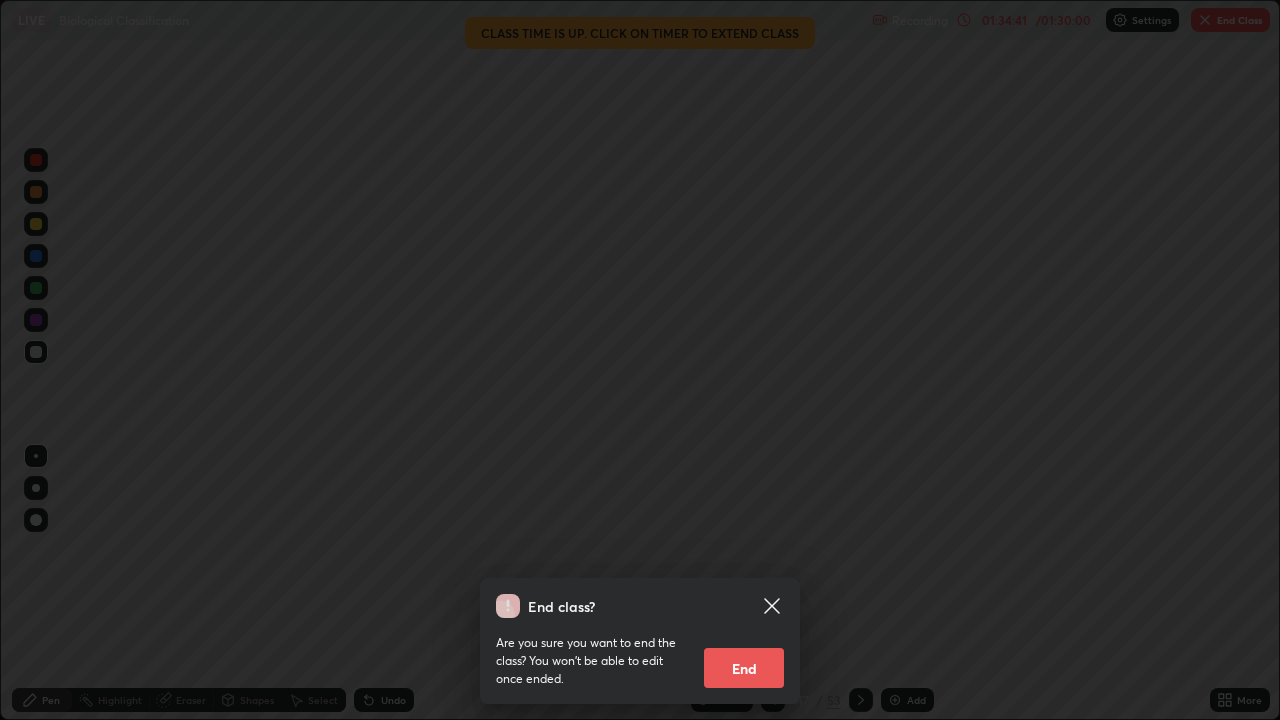 click on "End" at bounding box center (744, 668) 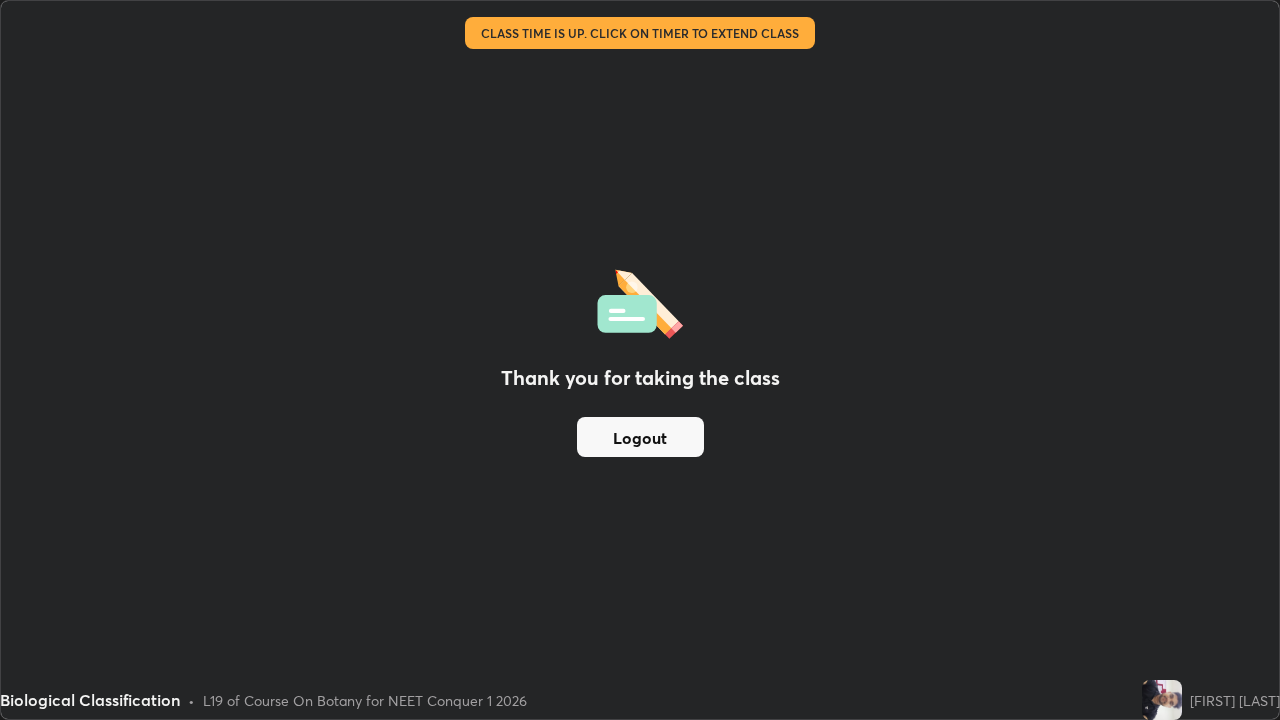 click on "Logout" at bounding box center (640, 437) 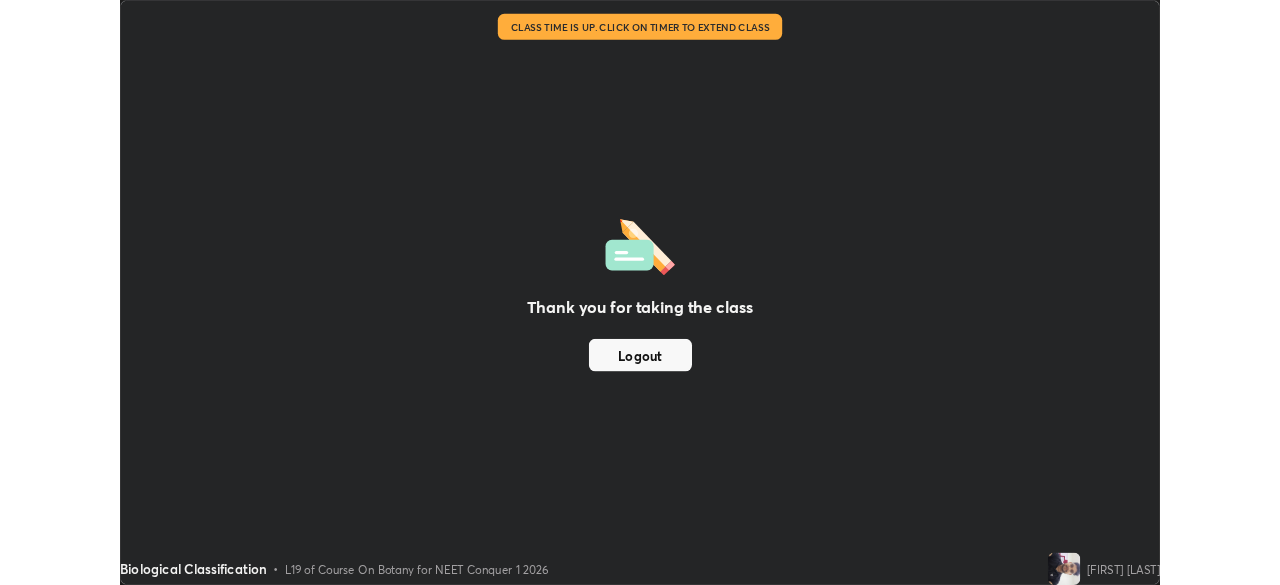 scroll, scrollTop: 585, scrollLeft: 1280, axis: both 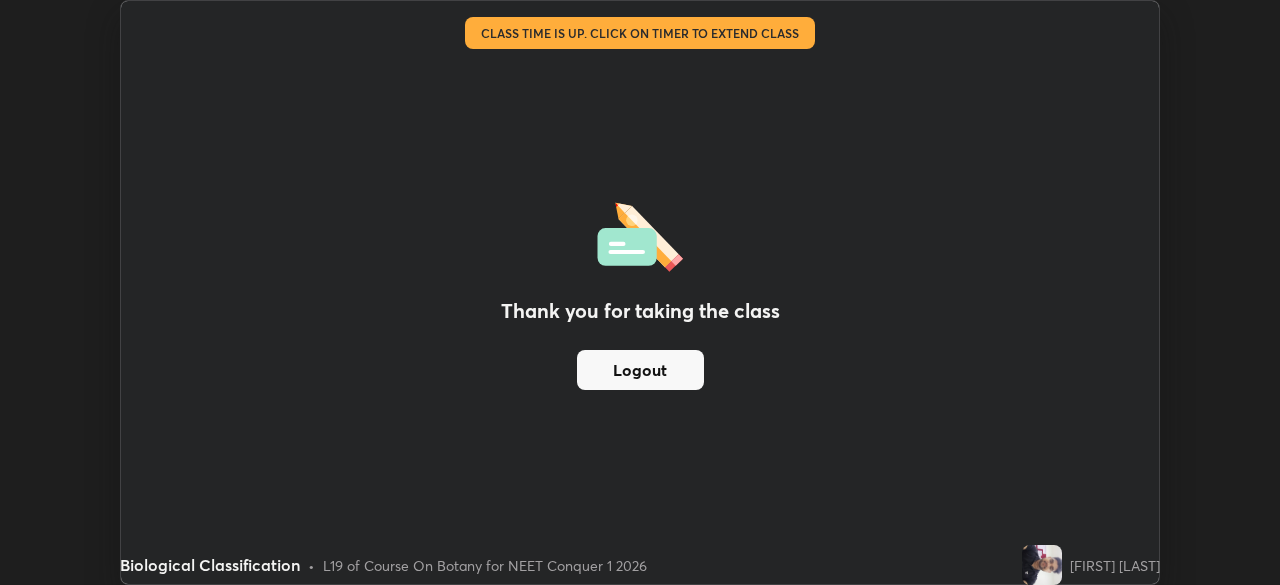 click on "Logout" at bounding box center [640, 370] 